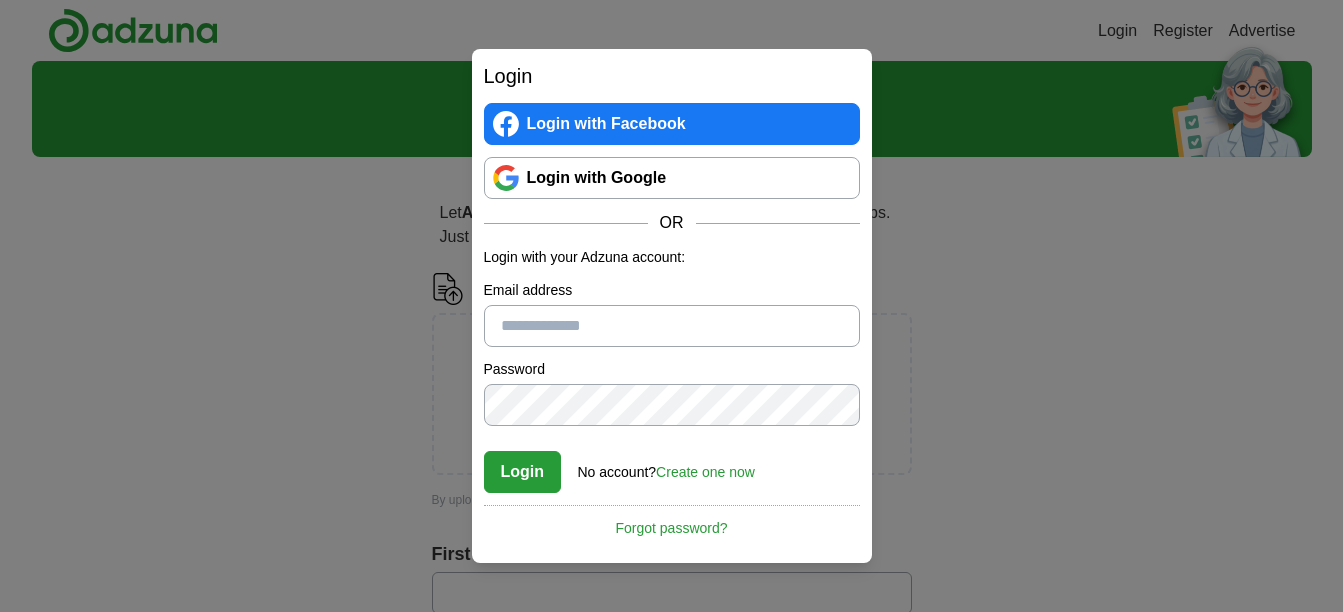 scroll, scrollTop: 0, scrollLeft: 0, axis: both 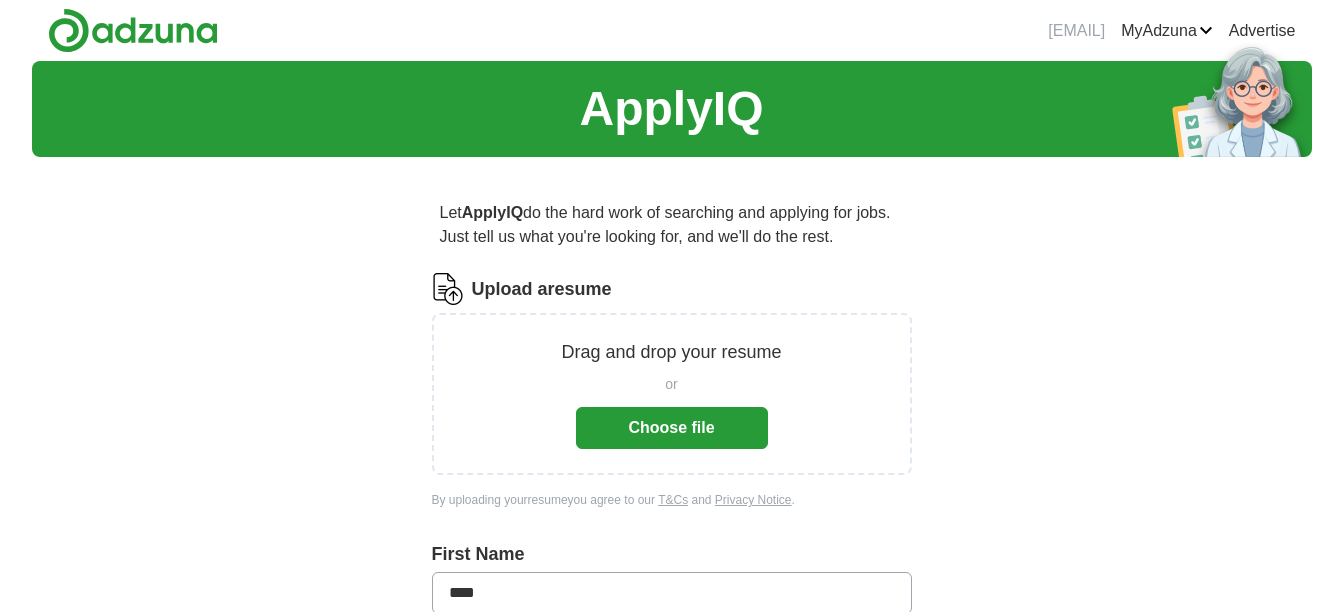 click on "or Choose file" at bounding box center [672, 407] 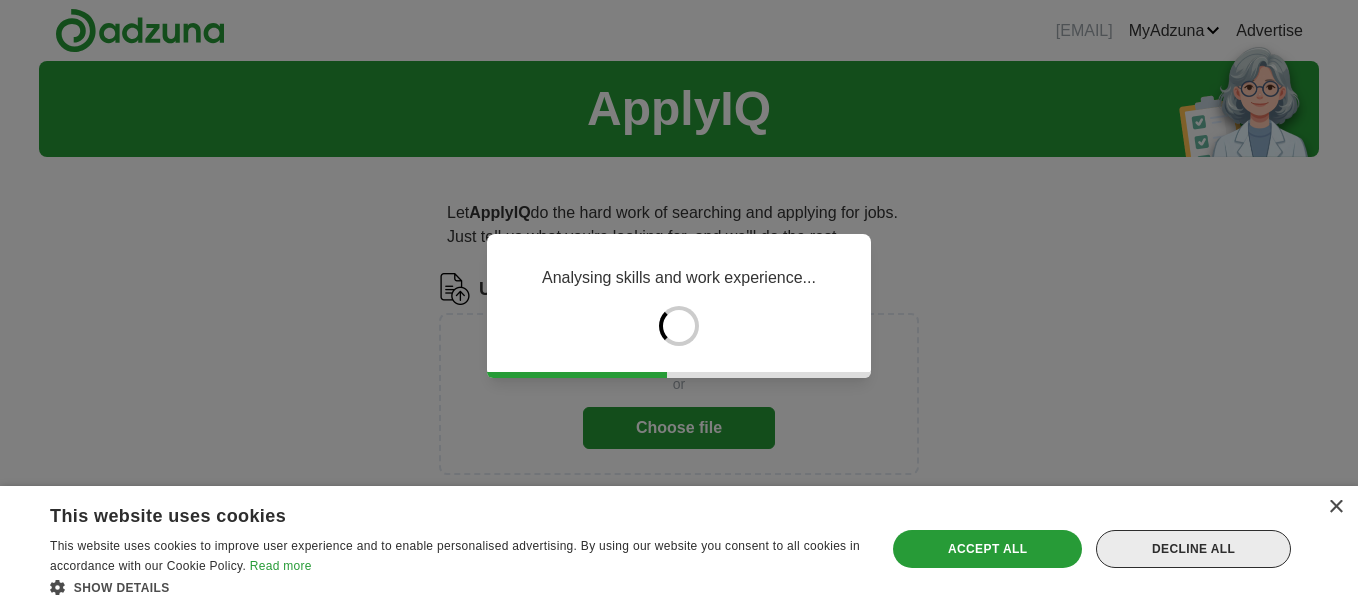 click on "Decline all" at bounding box center (1193, 549) 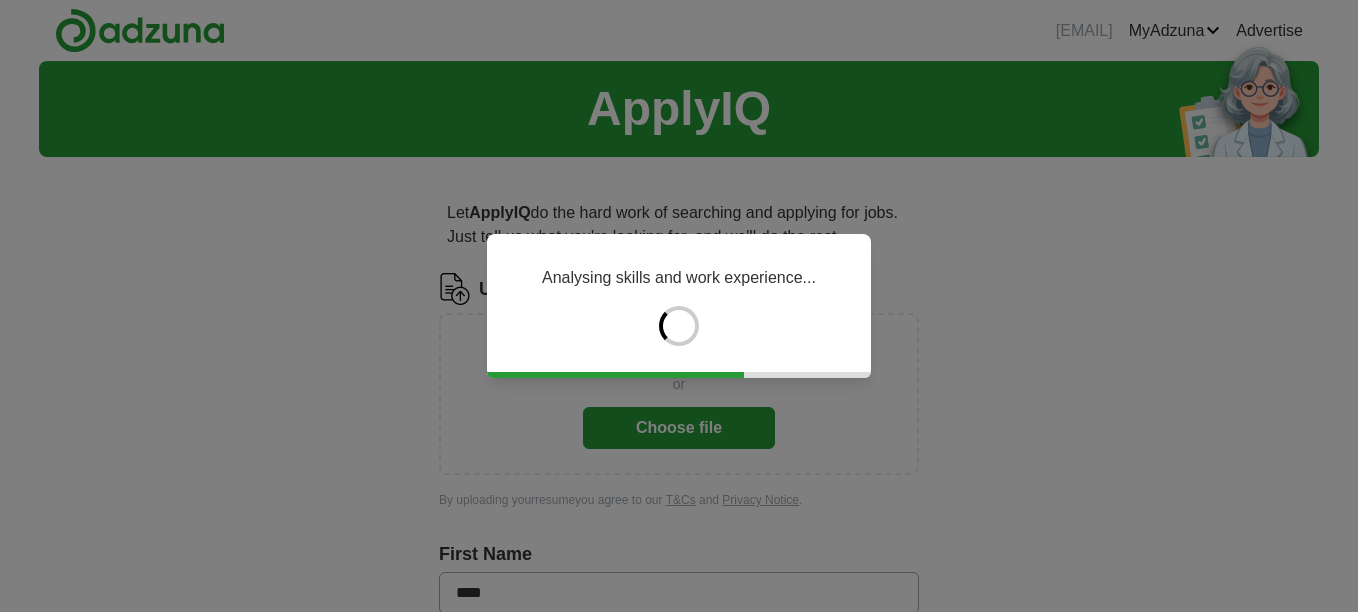 click on "Analysing skills and work experience..." at bounding box center [679, 306] 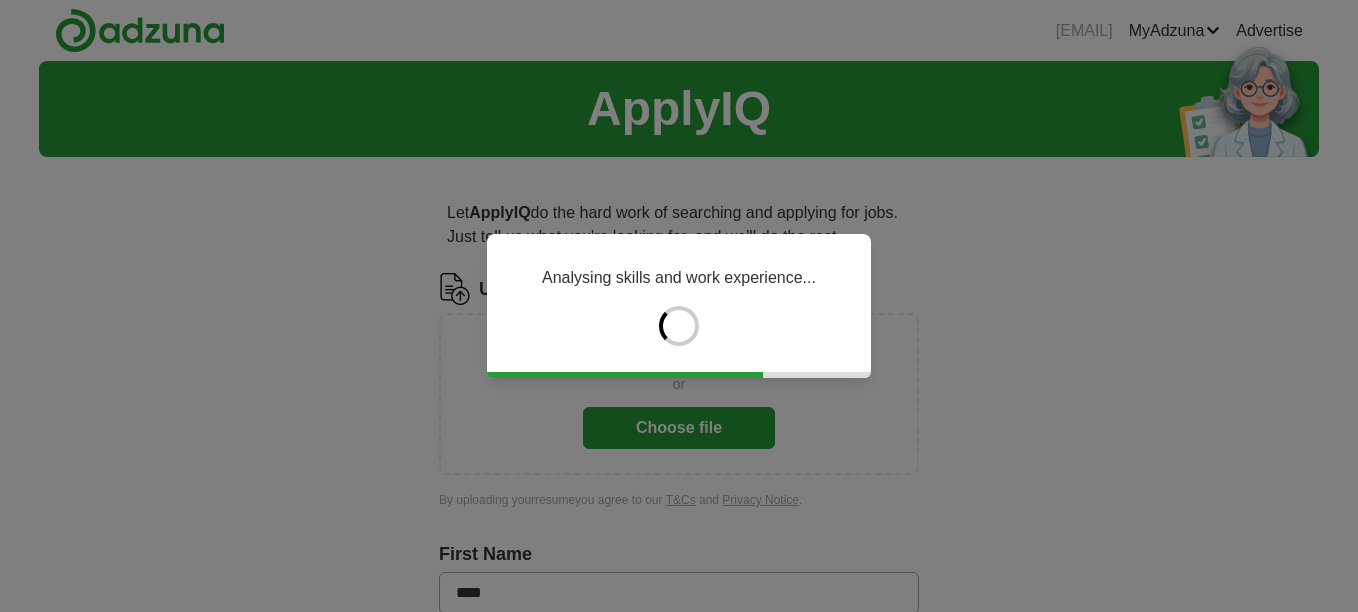 click on "Analysing skills and work experience..." at bounding box center (679, 306) 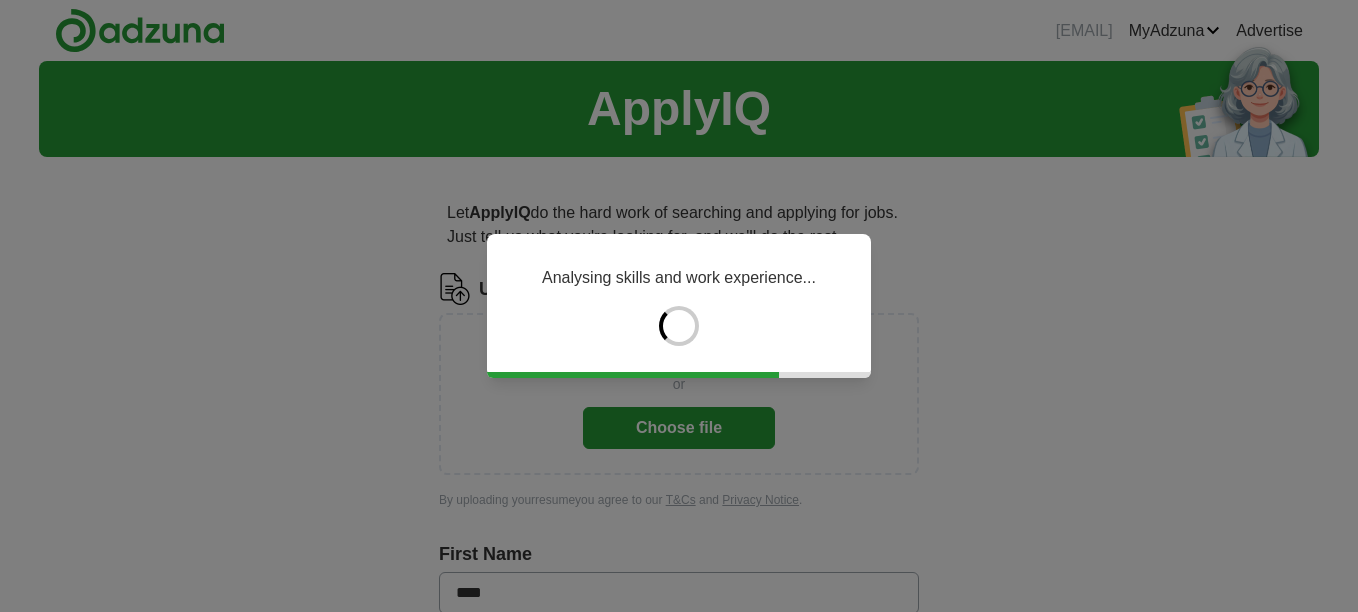click on "Analysing skills and work experience..." at bounding box center [679, 306] 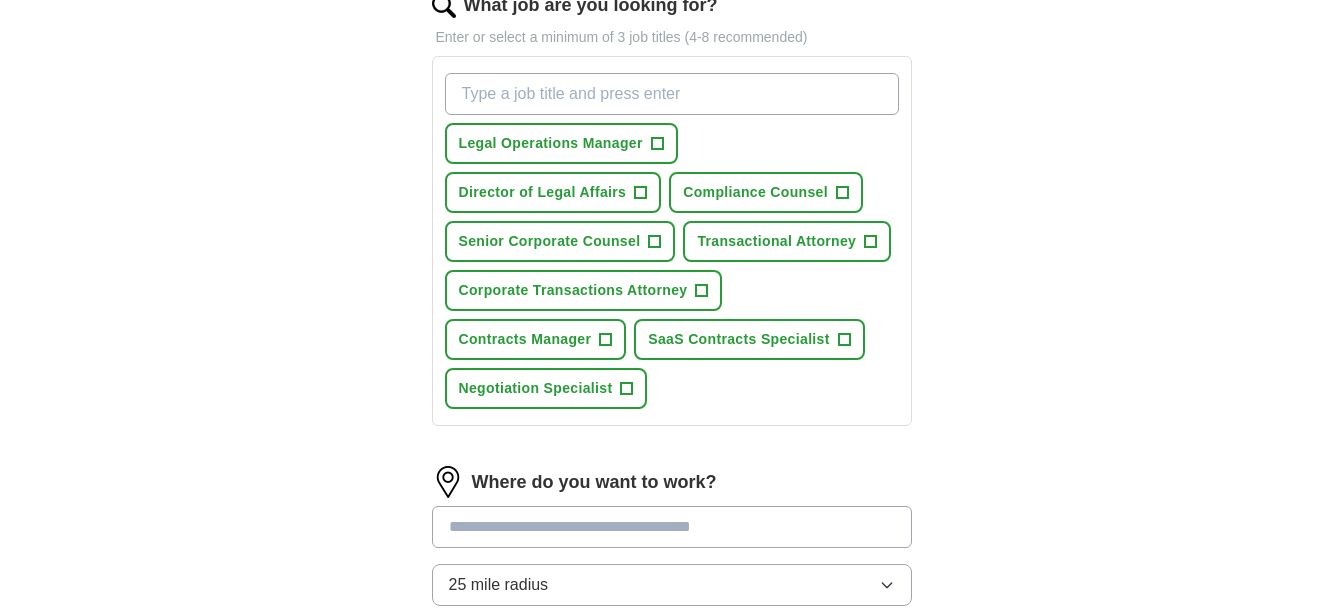 scroll, scrollTop: 720, scrollLeft: 0, axis: vertical 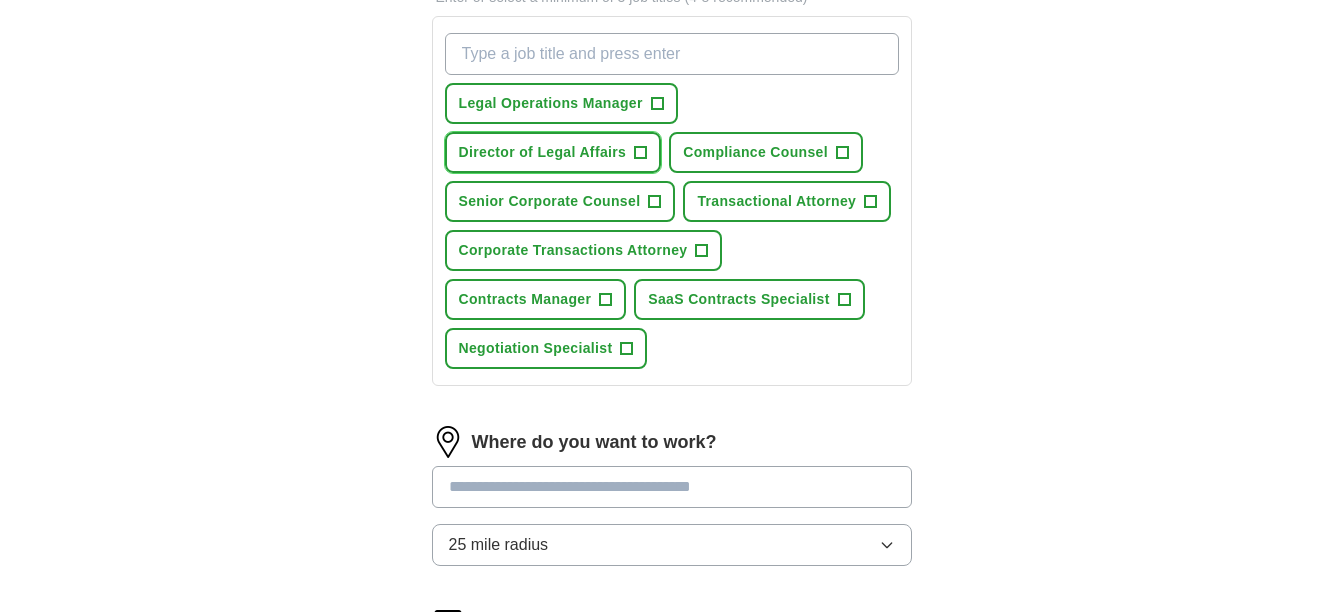 click on "+" at bounding box center (641, 153) 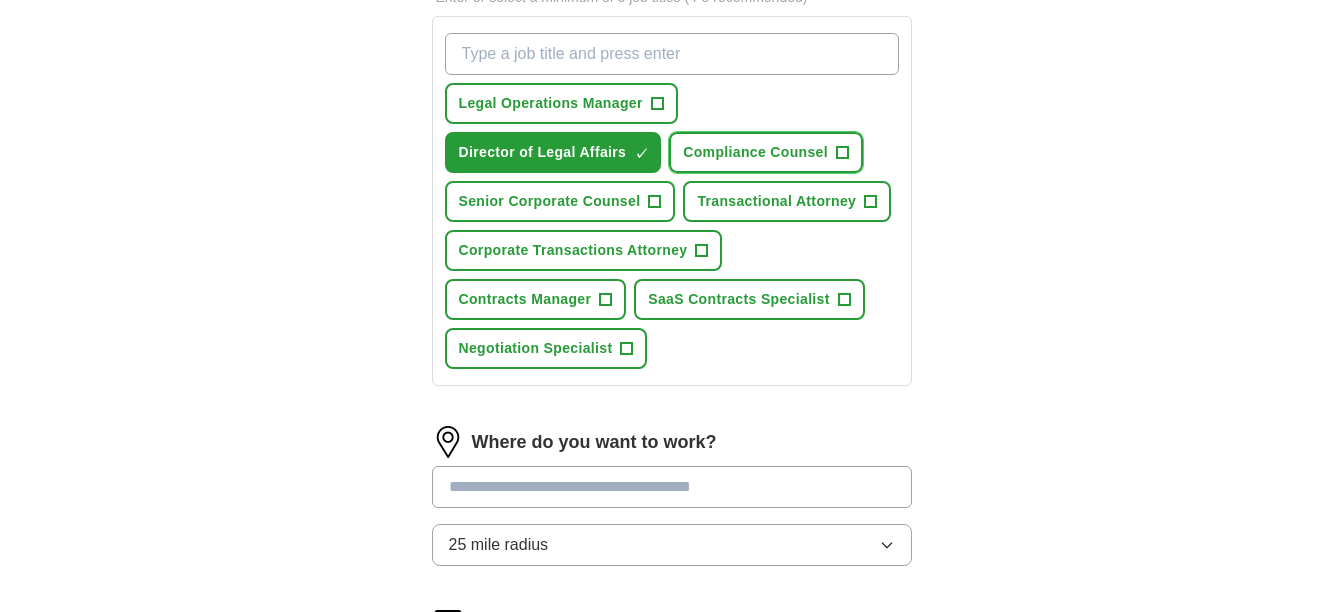 click on "+" at bounding box center [842, 153] 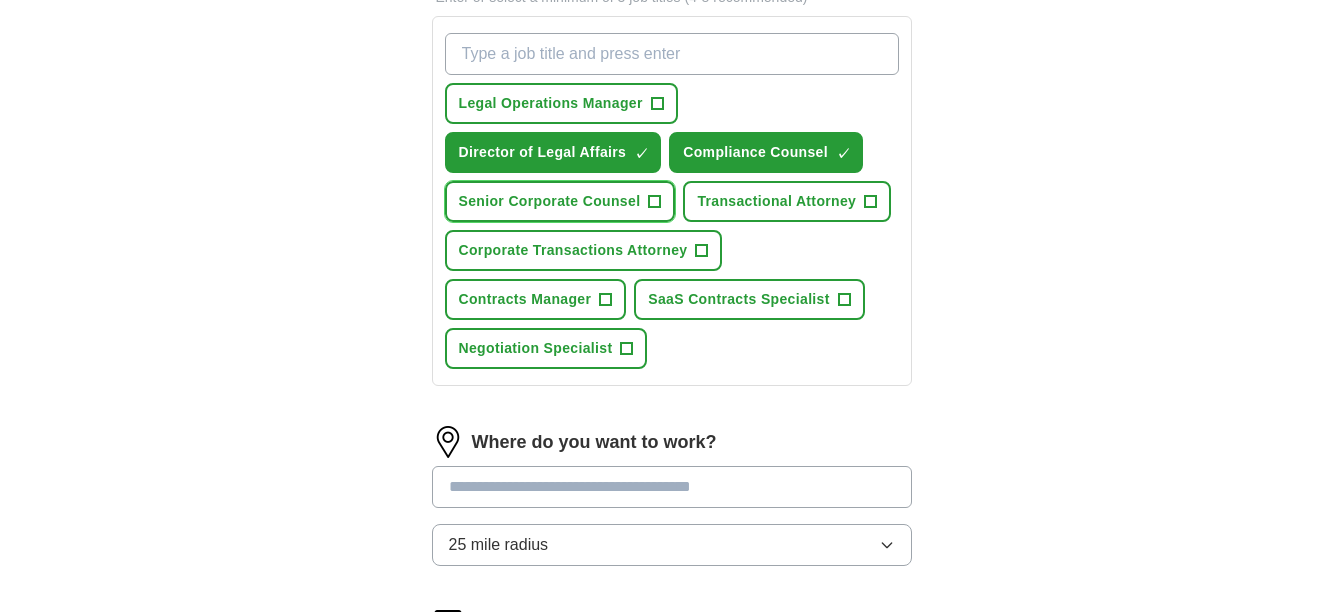click on "+" at bounding box center (655, 202) 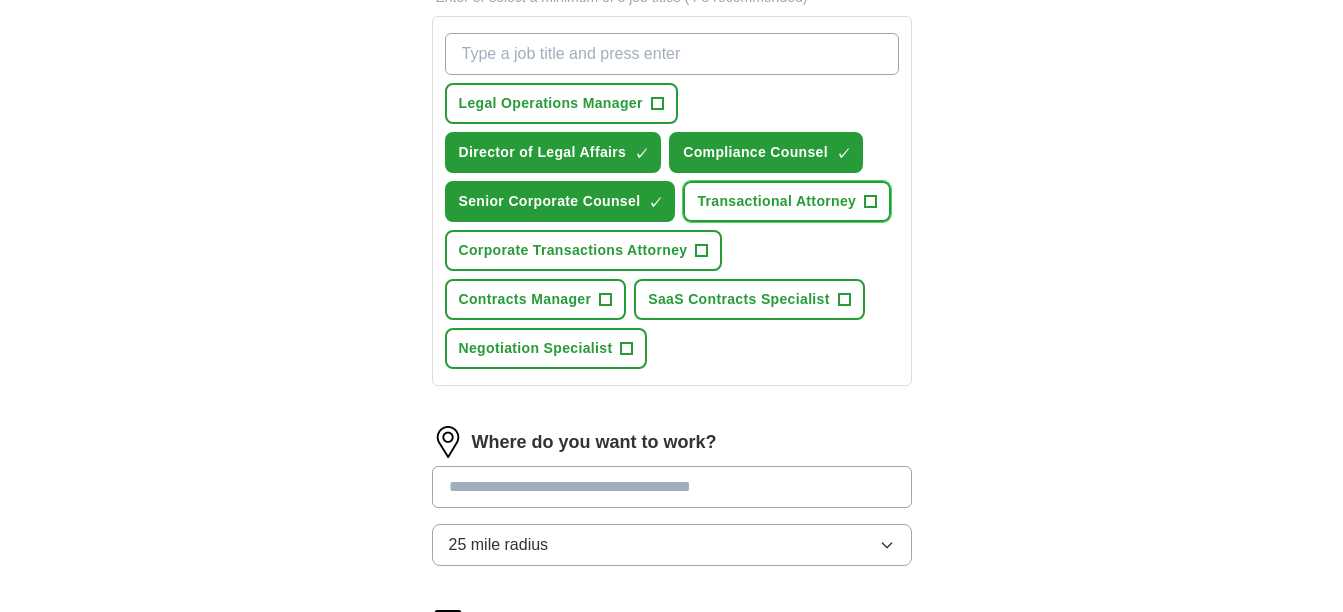 click on "+" at bounding box center (871, 202) 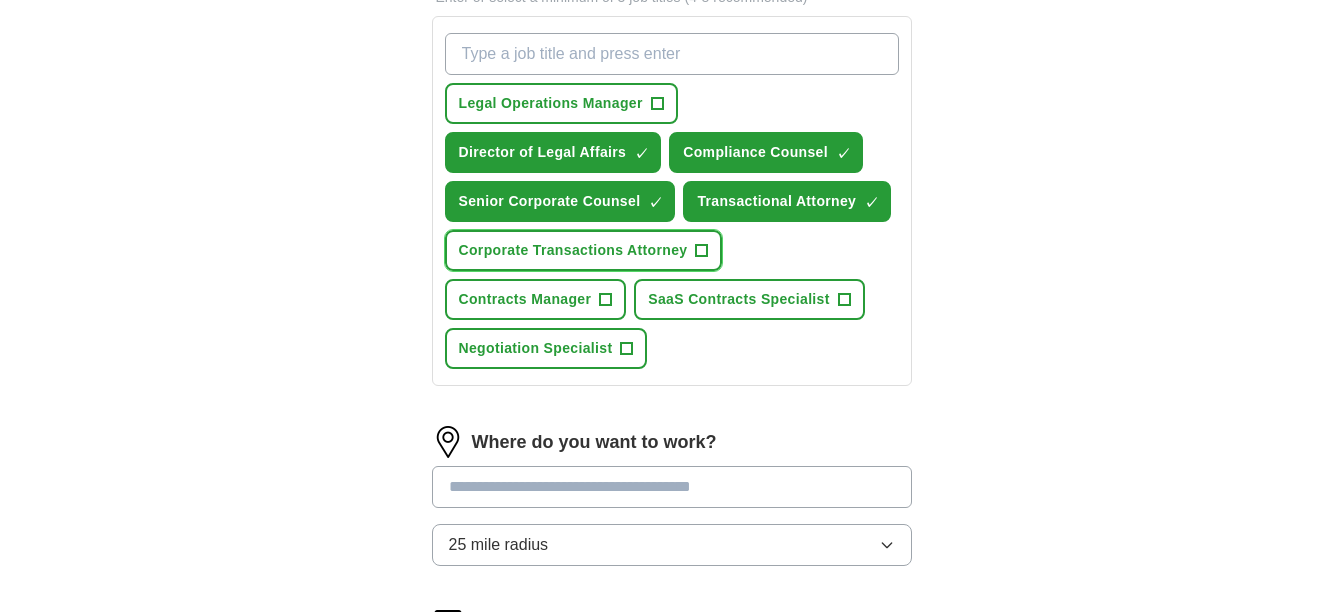 click on "+" at bounding box center (702, 251) 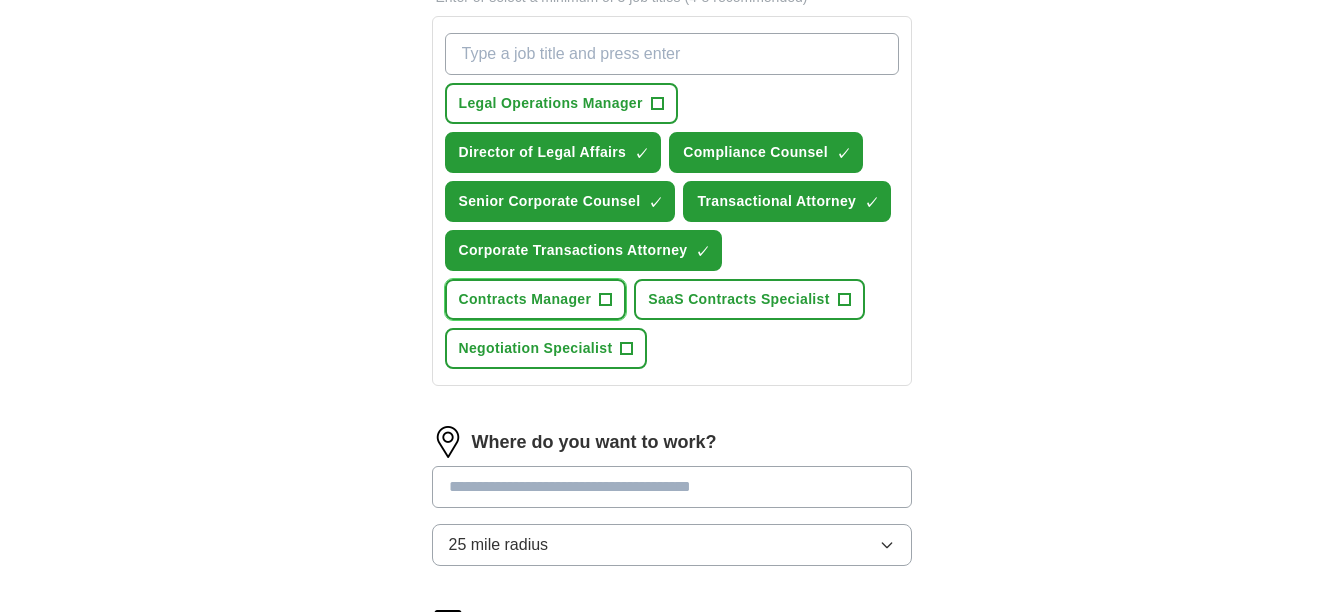 click on "+" at bounding box center [605, 299] 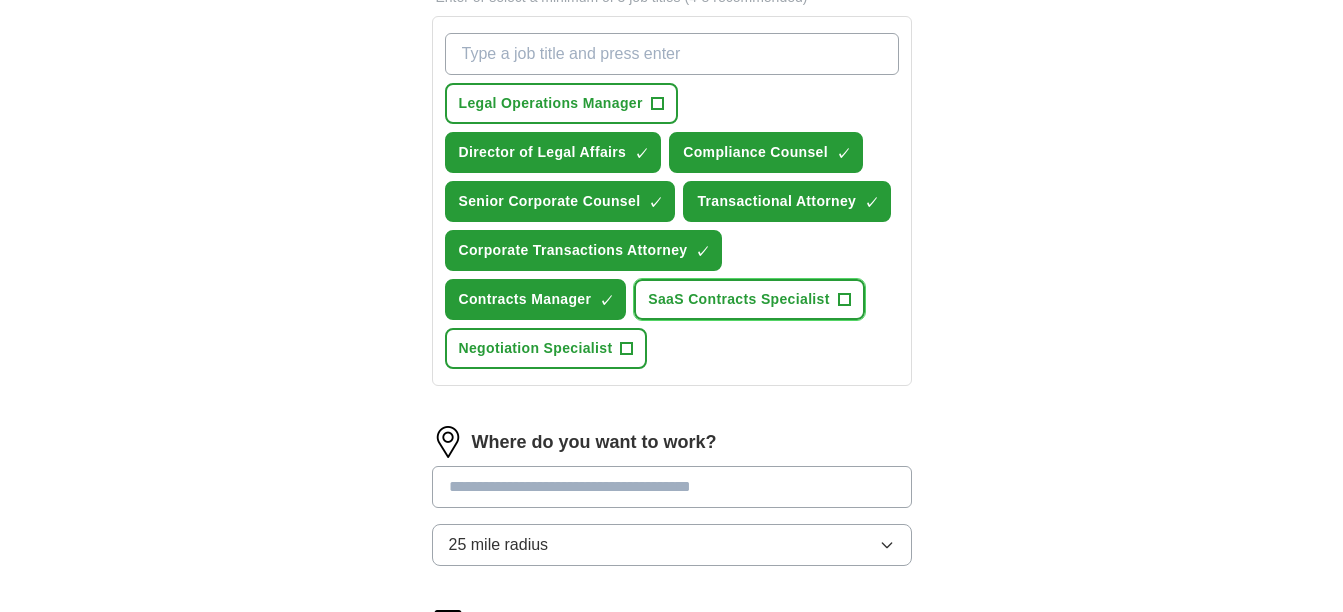 click on "SaaS Contracts Specialist" at bounding box center (739, 299) 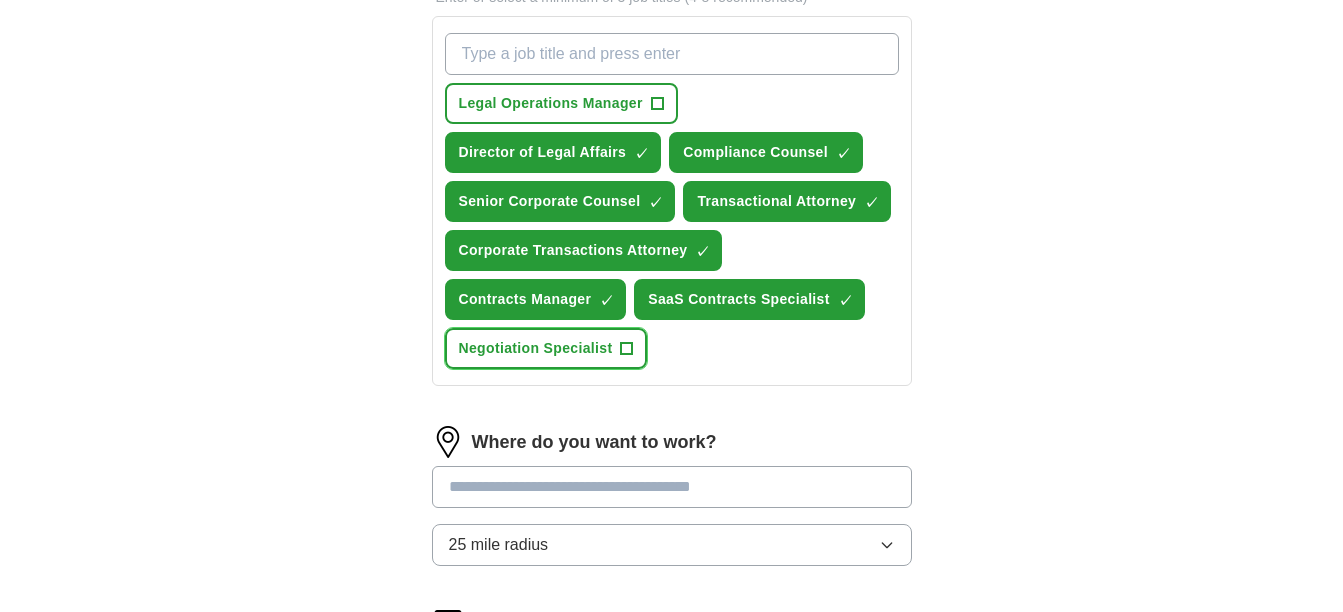 click on "Negotiation Specialist" at bounding box center [536, 348] 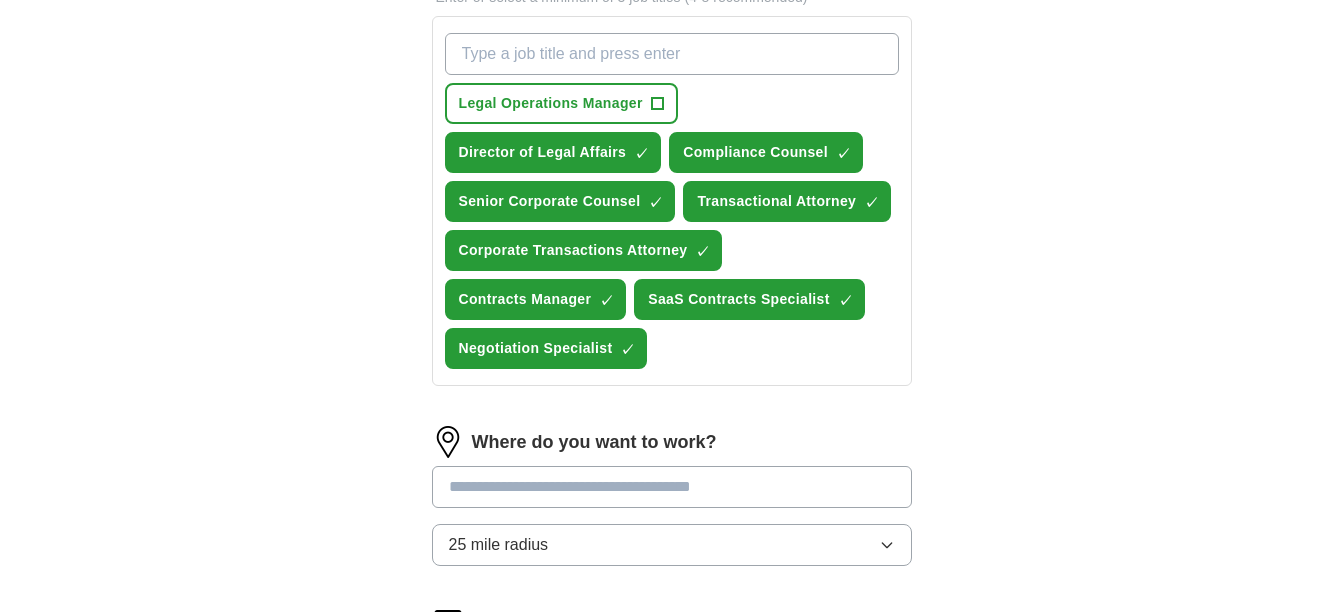 click at bounding box center [672, 487] 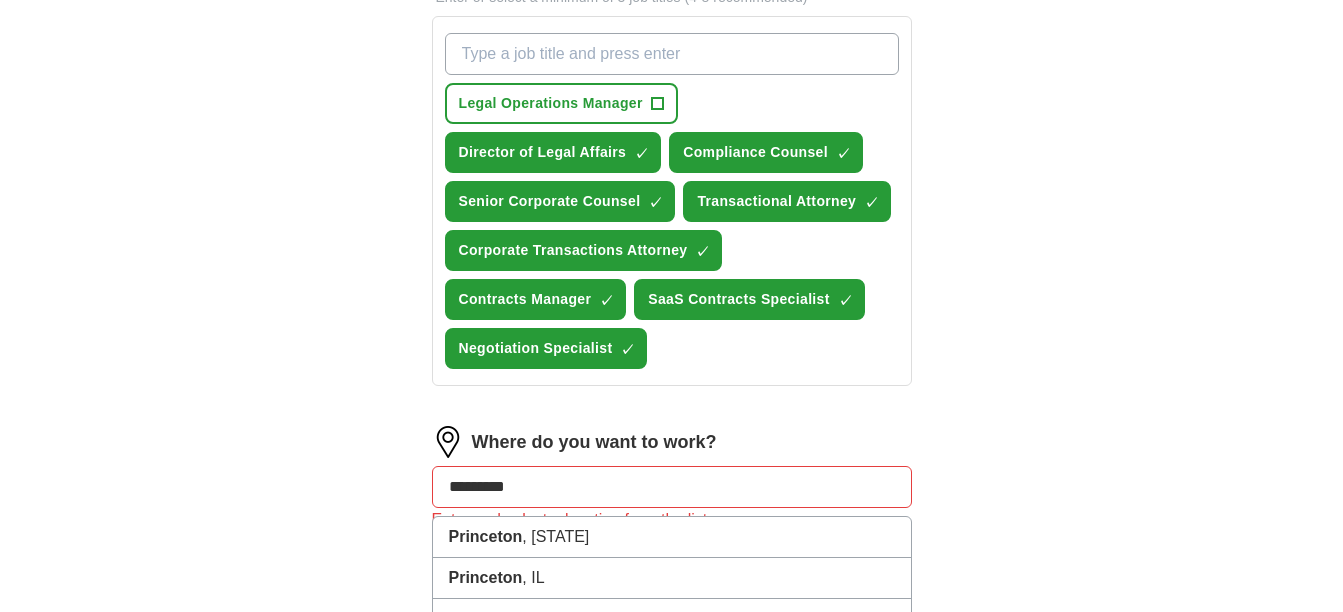 click on "ApplyIQ Let  ApplyIQ  do the hard work of searching and applying for jobs. Just tell us what you're looking for, and we'll do the rest. Select a resume Hoffman resume -28-Jul-2025-.pdf 08/06/2025, 13:17 Upload a different  resume By uploading your  resume  you agree to our   T&Cs   and   Privacy Notice . First Name **** Last Name ******* What job are you looking for? Enter or select a minimum of 3 job titles (4-8 recommended) Legal Operations Manager + Director of Legal Affairs ✓ × Compliance Counsel ✓ × Senior Corporate Counsel ✓ × Transactional Attorney ✓ × Corporate Transactions Attorney ✓ × Contracts Manager ✓ × SaaS Contracts Specialist ✓ × Negotiation Specialist ✓ × Where do you want to work? ********* Princeton , [STATE] Princeton , [STATE] Princeton , [STATE] Princeton , [STATE] Princeton , [STATE] Princeton , [STATE] Princeton , [STATE] Princeton , [STATE] Princeton , [STATE] Princeton , [STATE] Princeton , [STATE] Princeton , [STATE] Princeton , [STATE] Princeton , [STATE] Princeton , [STATE] Princeton  Junction, [STATE] Mount  Princeton" at bounding box center (672, 73) 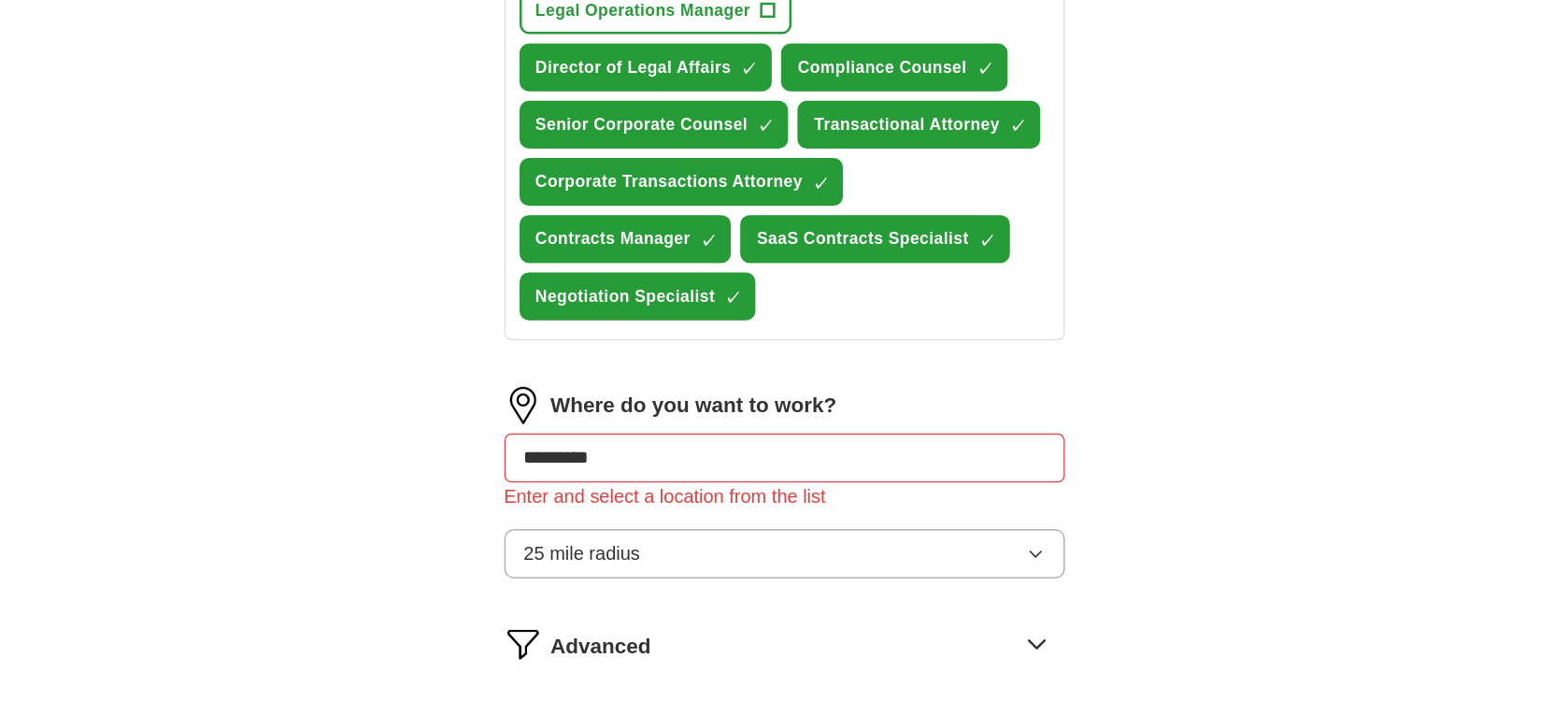 scroll, scrollTop: 785, scrollLeft: 0, axis: vertical 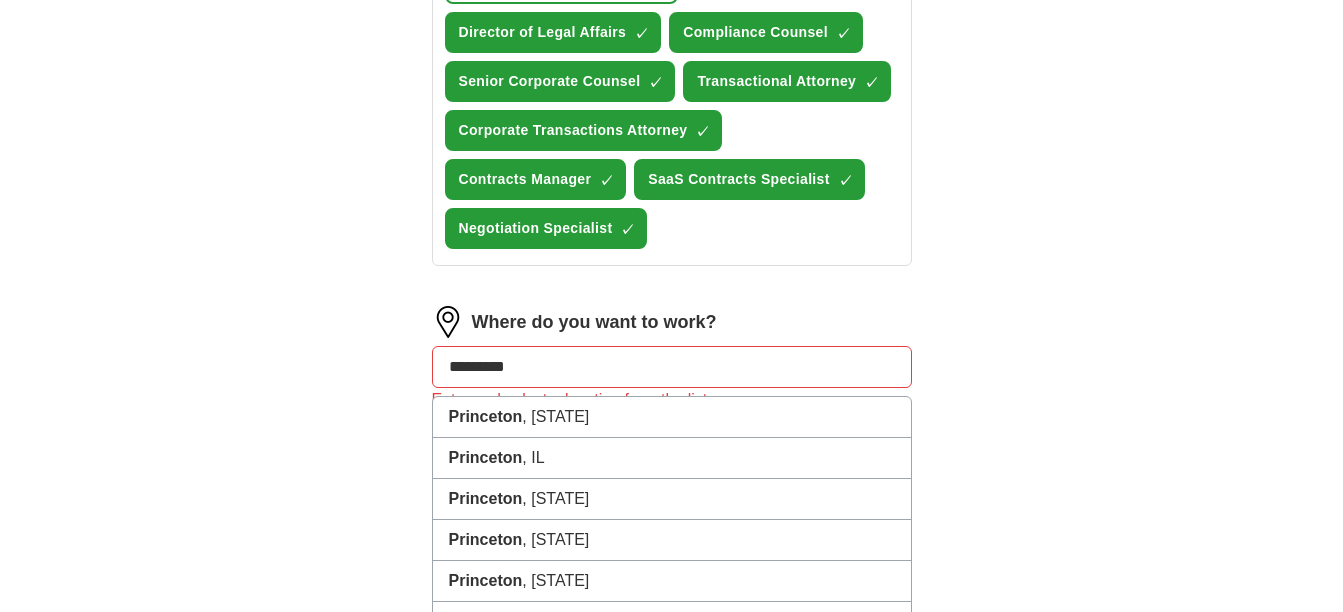 click on "*********" at bounding box center (672, 367) 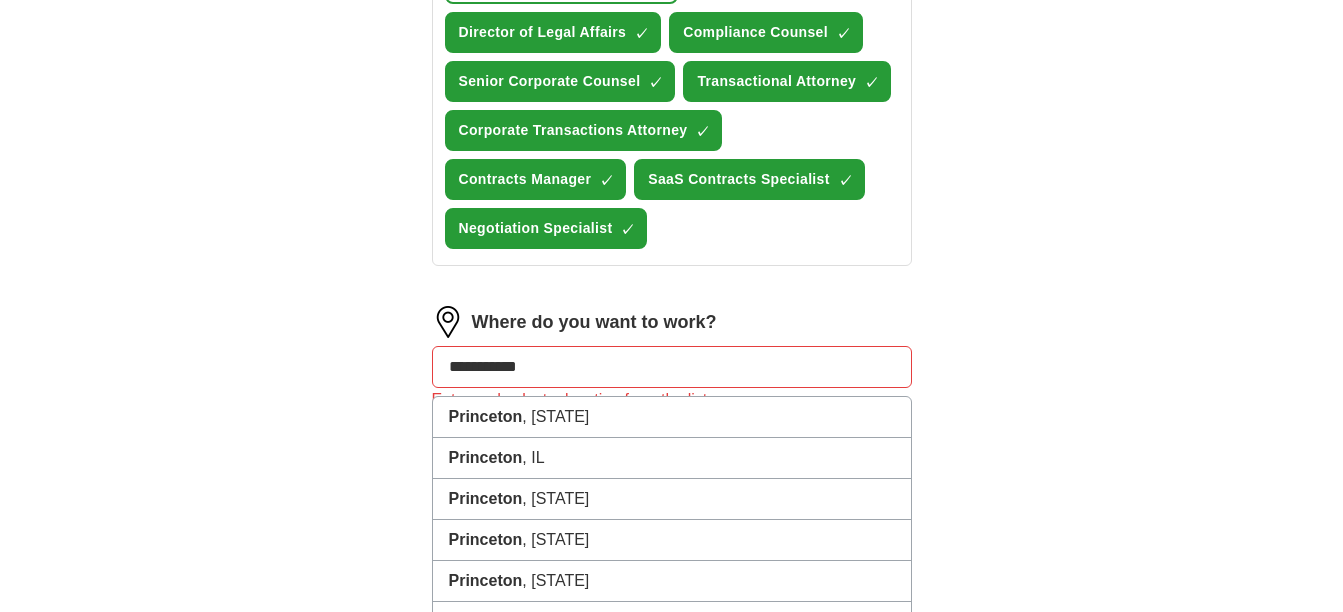 type on "**********" 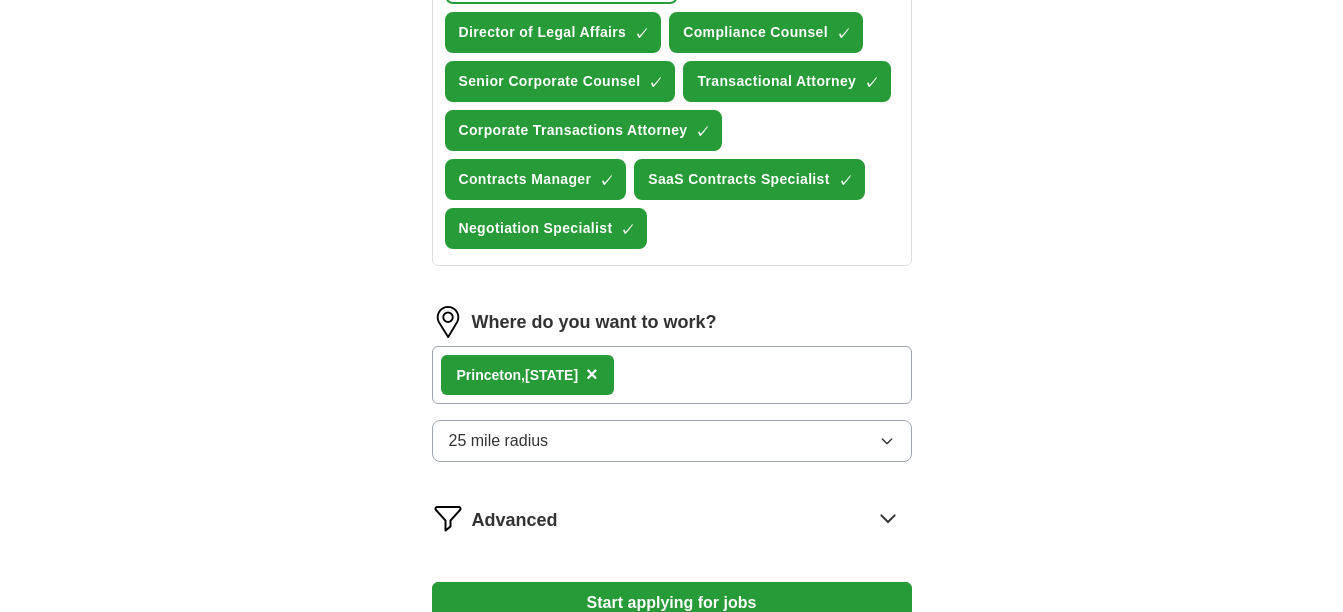 type 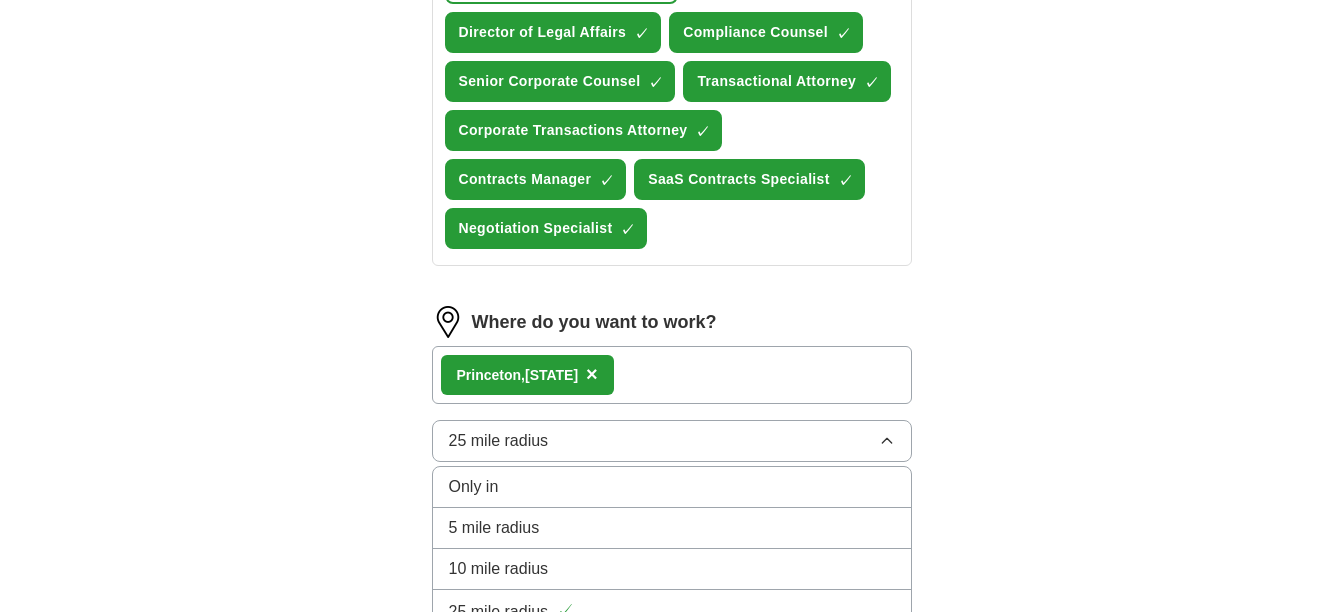 type 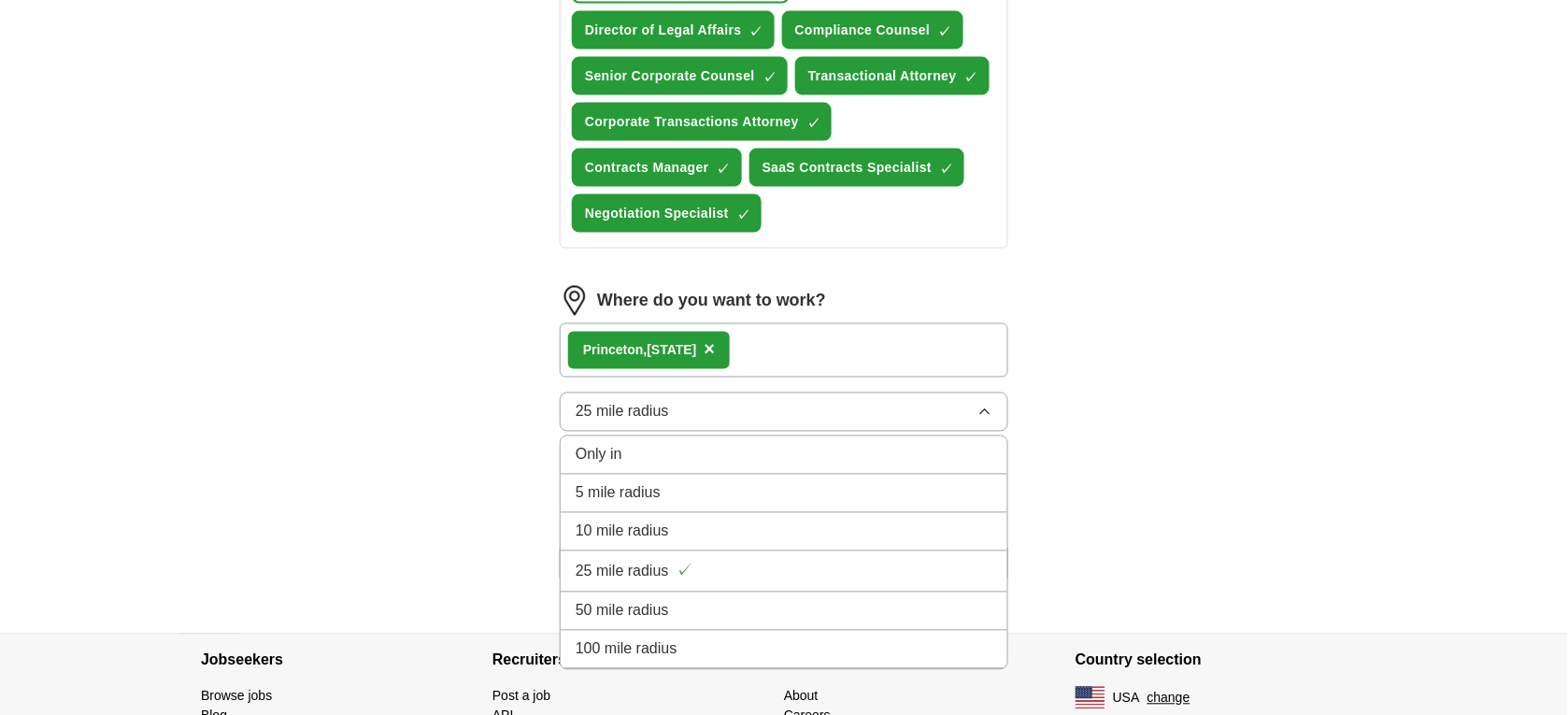 click on "50 mile radius" at bounding box center [784, 611] 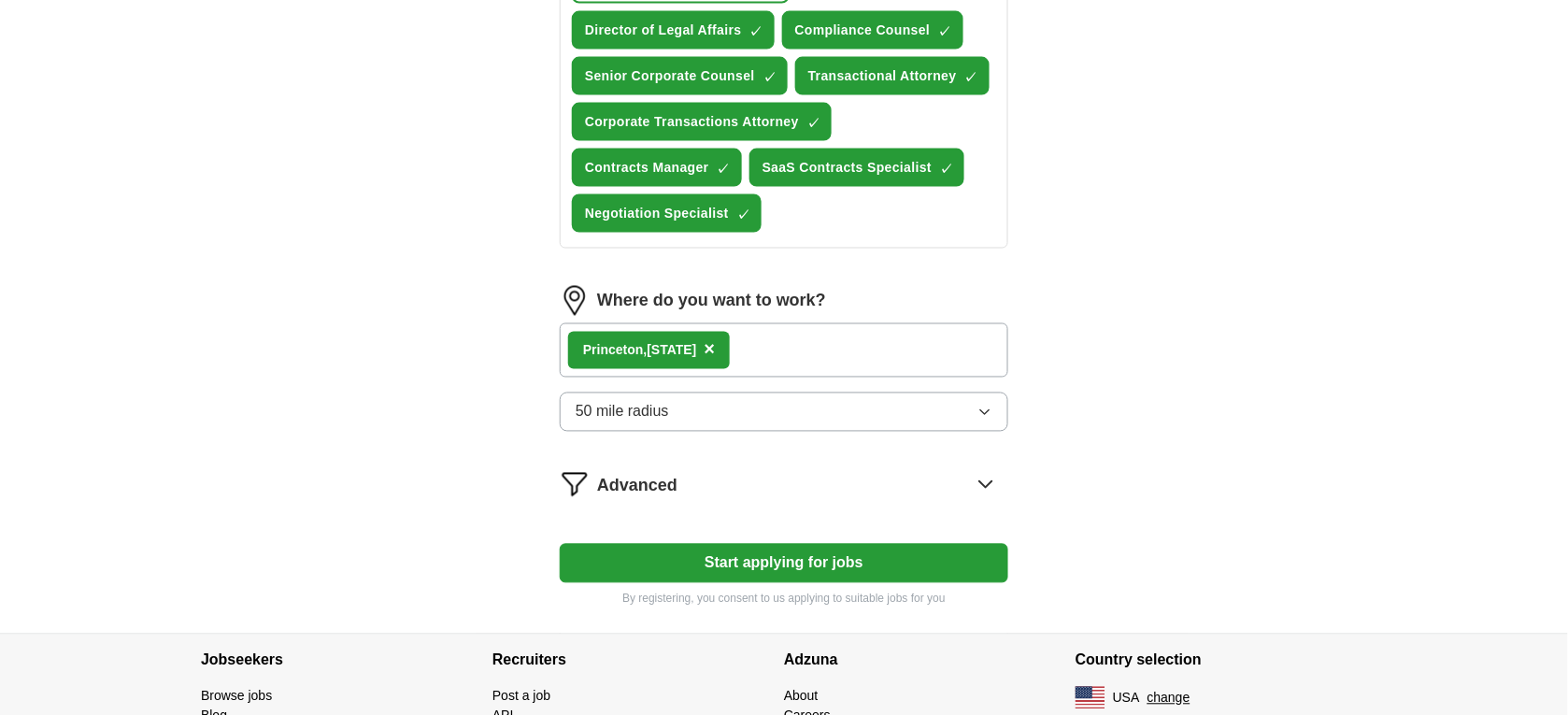 click on "Start applying for jobs" at bounding box center [784, 564] 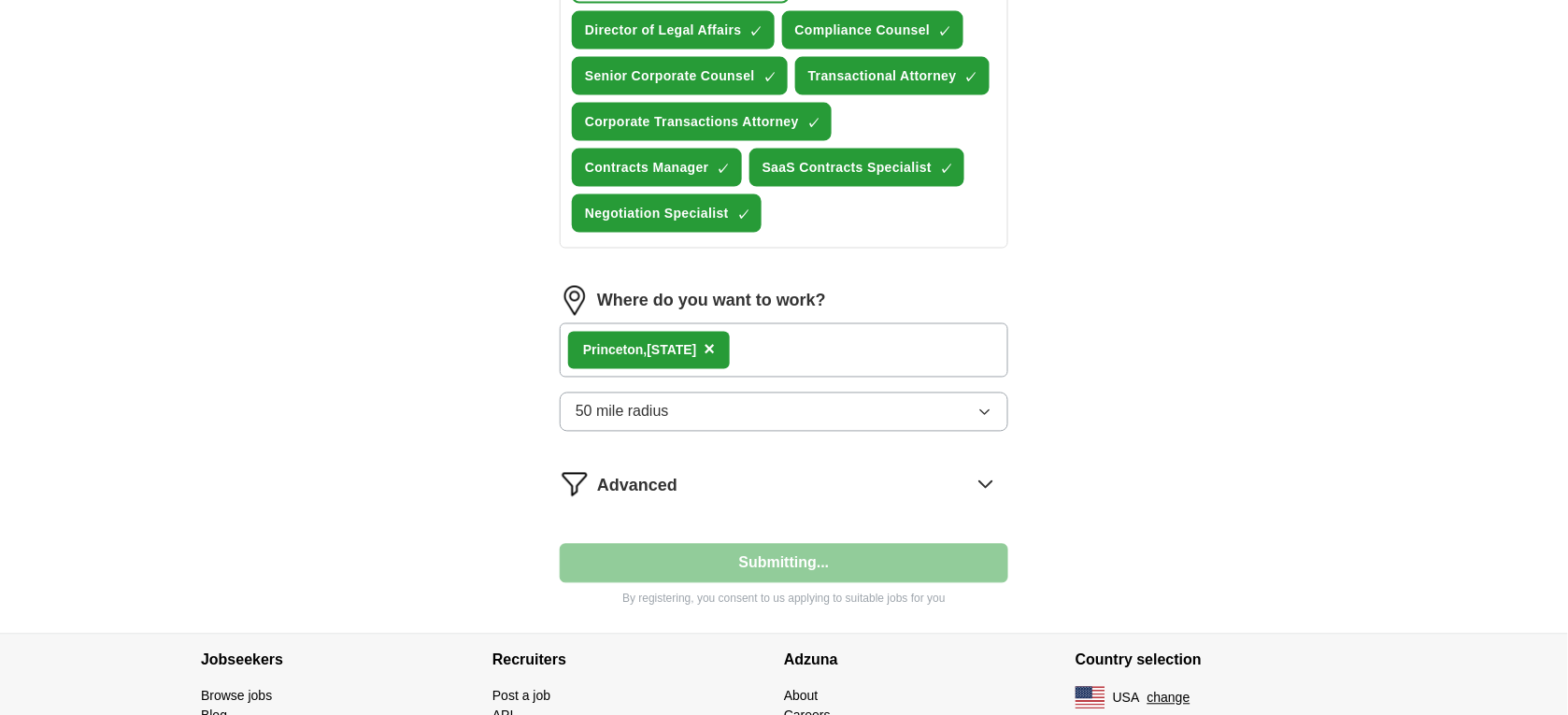 select on "**" 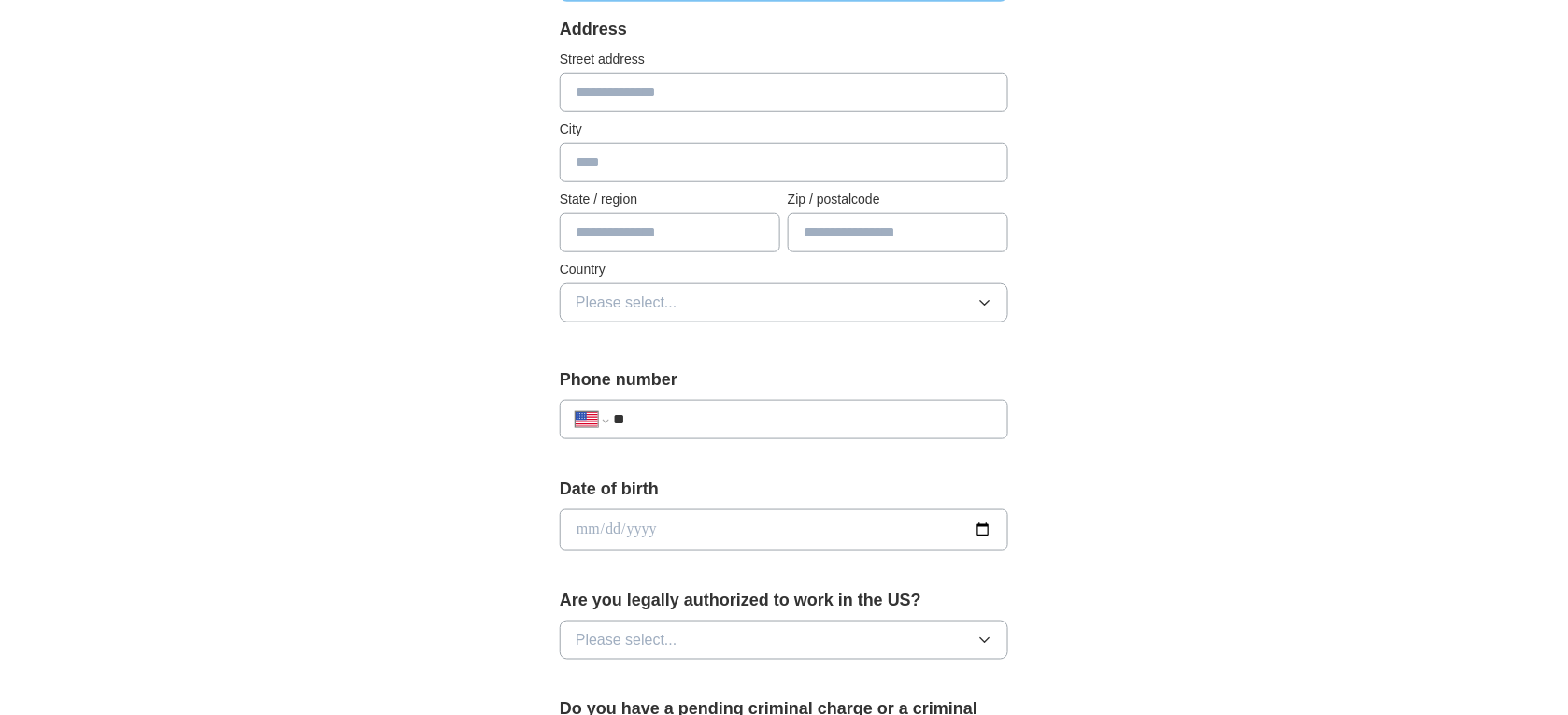 scroll, scrollTop: 0, scrollLeft: 0, axis: both 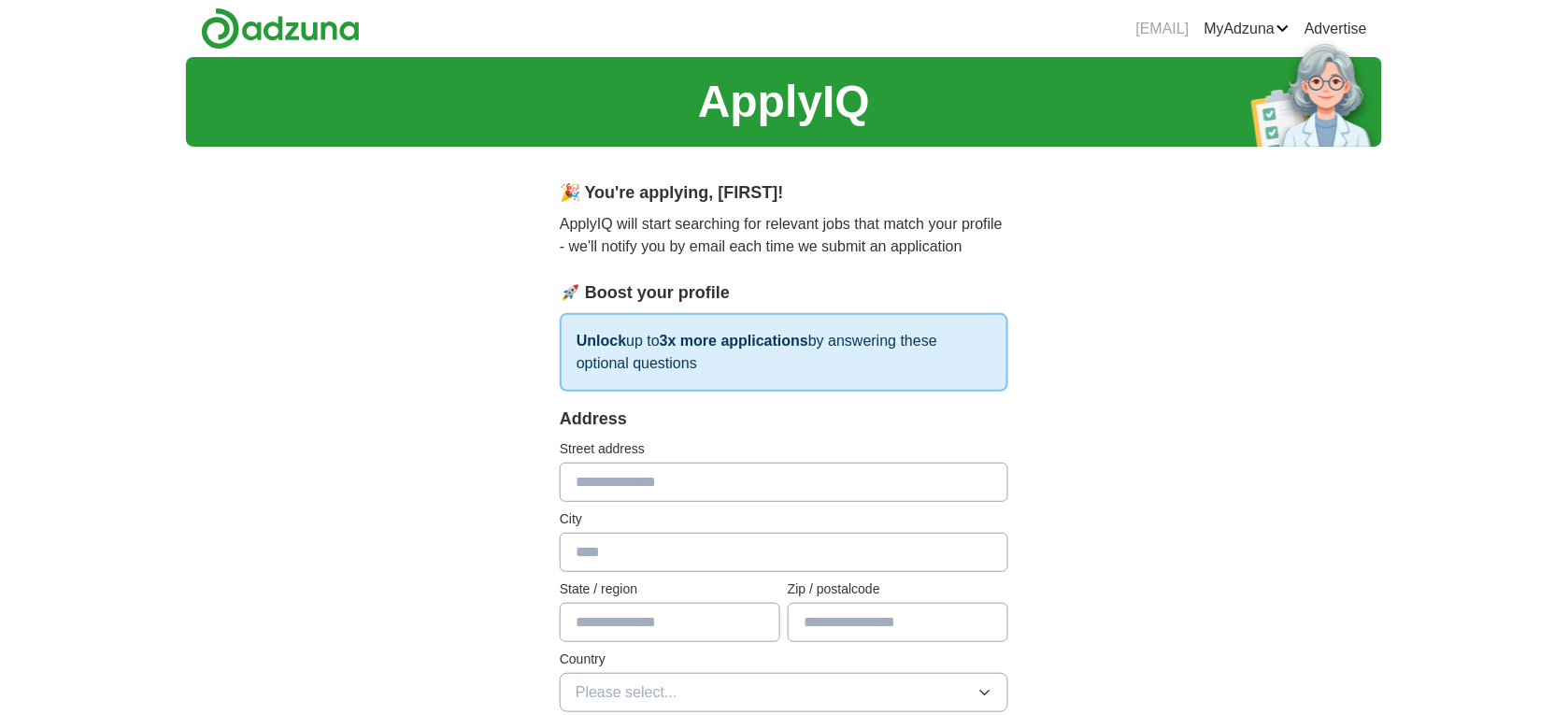 click at bounding box center [784, 482] 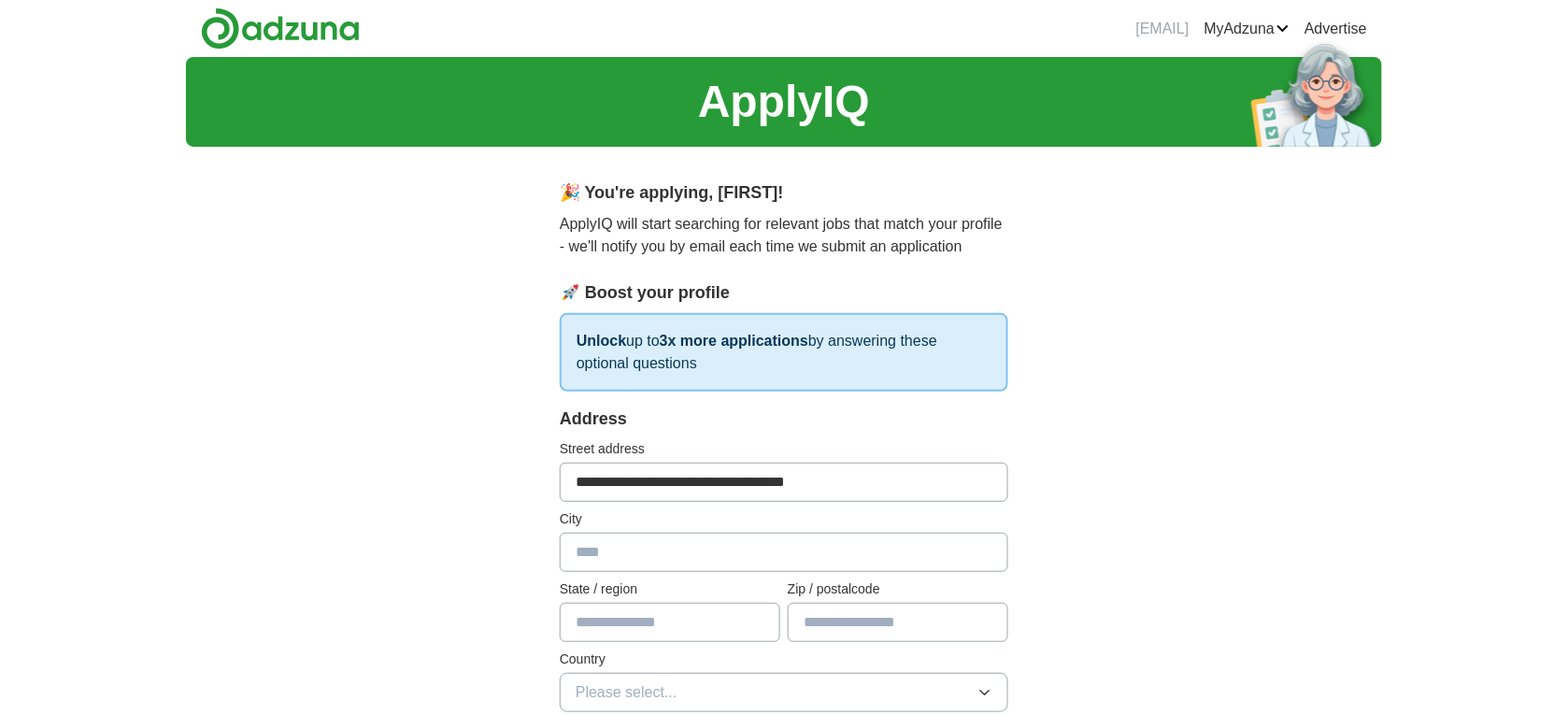 type on "**********" 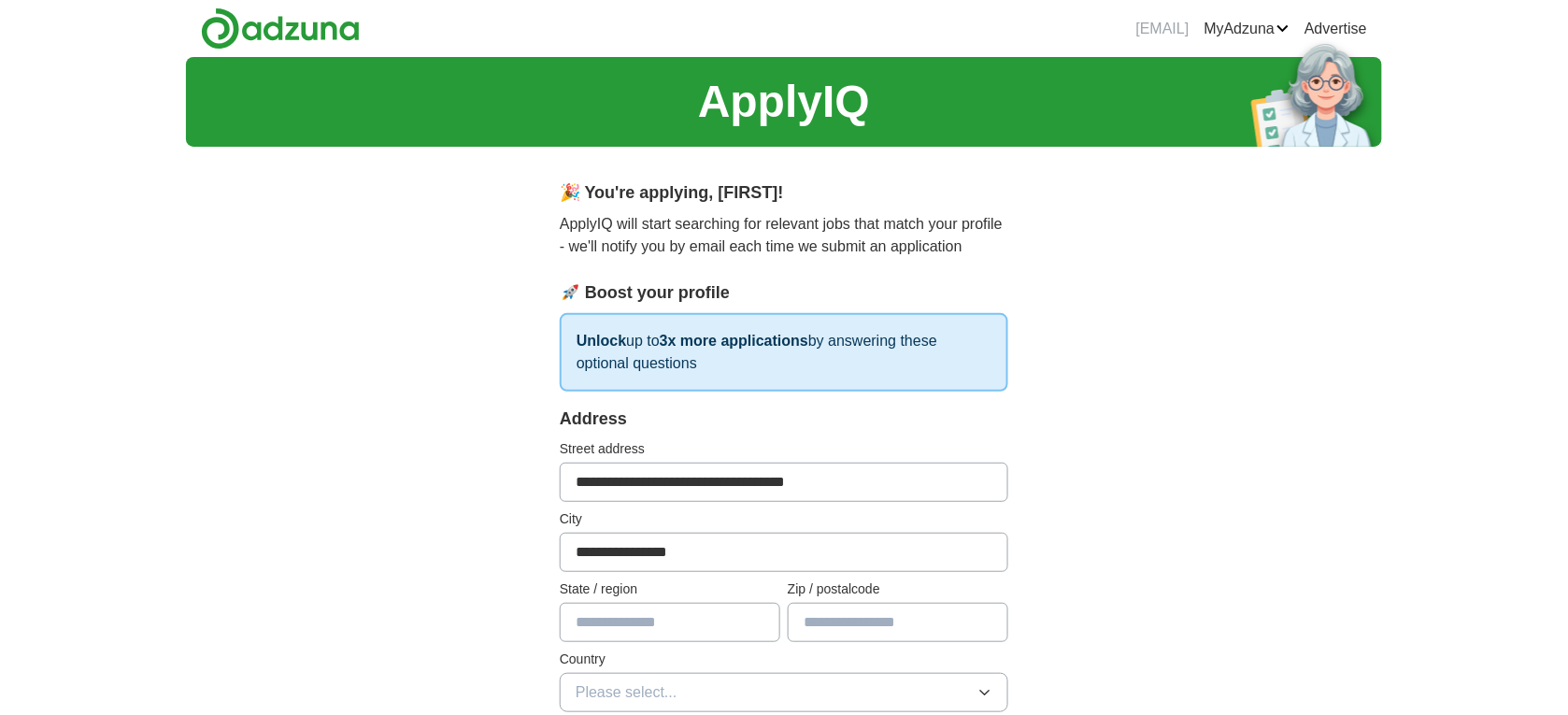type on "**" 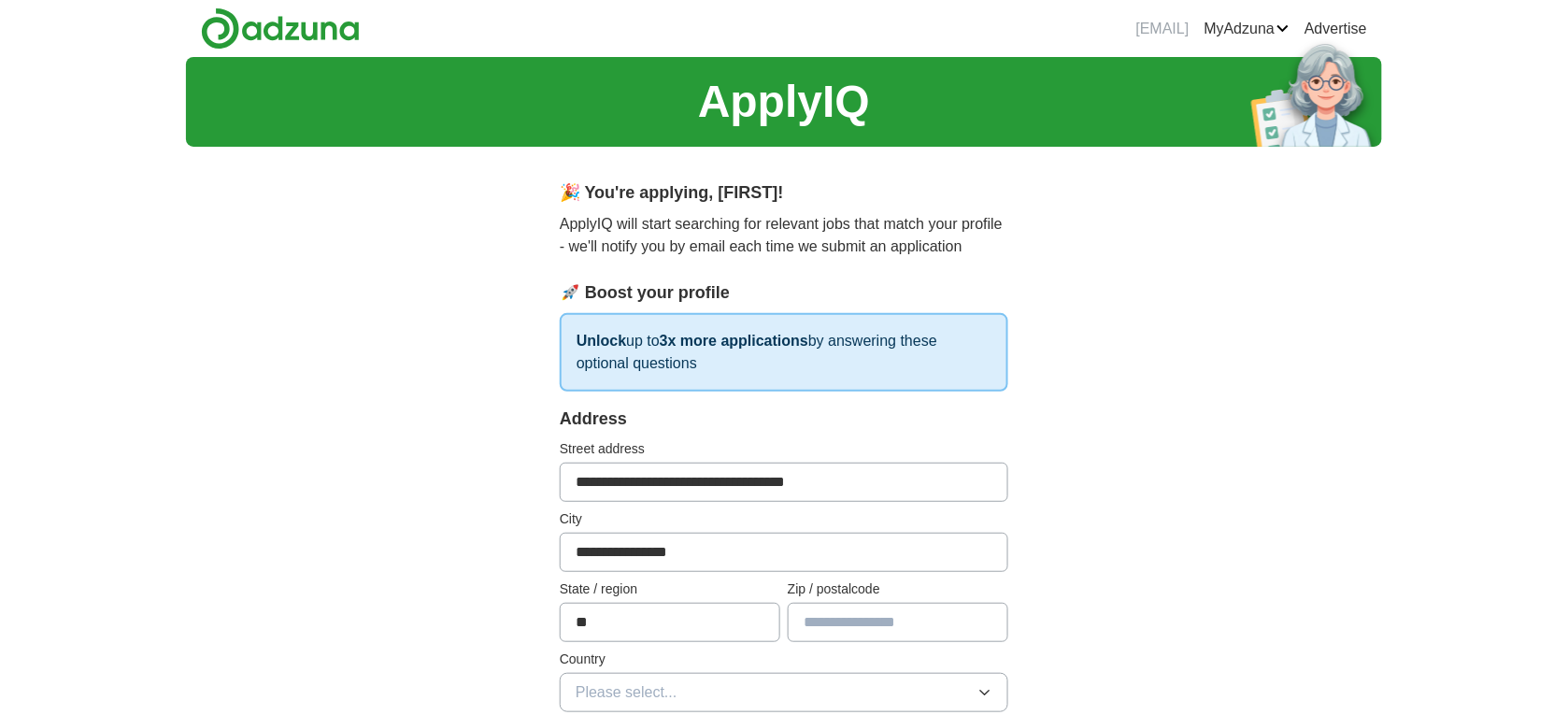 type on "*****" 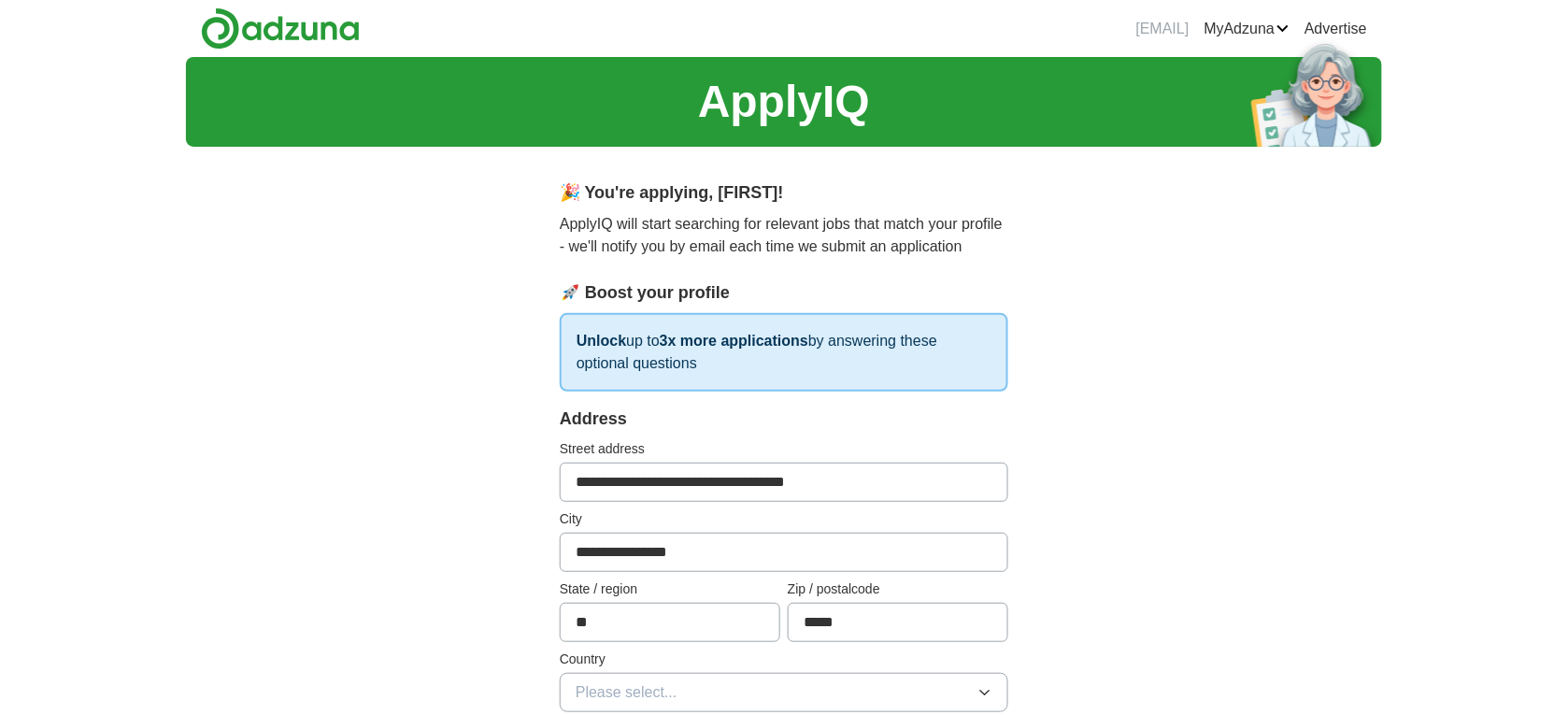 click on "ApplyIQ Let  ApplyIQ  do the hard work of searching and applying for jobs. Just tell us what you're looking for, and we'll do the rest. Select a resume Hoffman resume -28-Jul-2025-.pdf 08/06/2025, 13:17 Upload a different  resume By uploading your  resume  you agree to our   T&Cs   and   Privacy Notice . First Name **** Last Name ******* What job are you looking for? Enter or select a minimum of 3 job titles (4-8 recommended) Legal Operations Manager + Director of Legal Affairs ✓ × Compliance Counsel ✓ × Senior Corporate Counsel ✓ × Transactional Attorney ✓ × Corporate Transactions Attorney ✓ × Contracts Manager ✓ × SaaS Contracts Specialist ✓ × Negotiation Specialist ✓ × Where do you want to work? ********* Princeton , [STATE] Princeton , [STATE] Princeton , [STATE] Princeton , [STATE] Princeton , [STATE] Princeton , [STATE] Princeton , [STATE] Princeton , [STATE] Princeton , [STATE] Princeton , [STATE] Princeton , [STATE] Princeton , [STATE] Princeton , [STATE] Princeton , [STATE] Princeton , [STATE] Princeton  Junction, [STATE] Mount  Princeton" at bounding box center [784, 948] 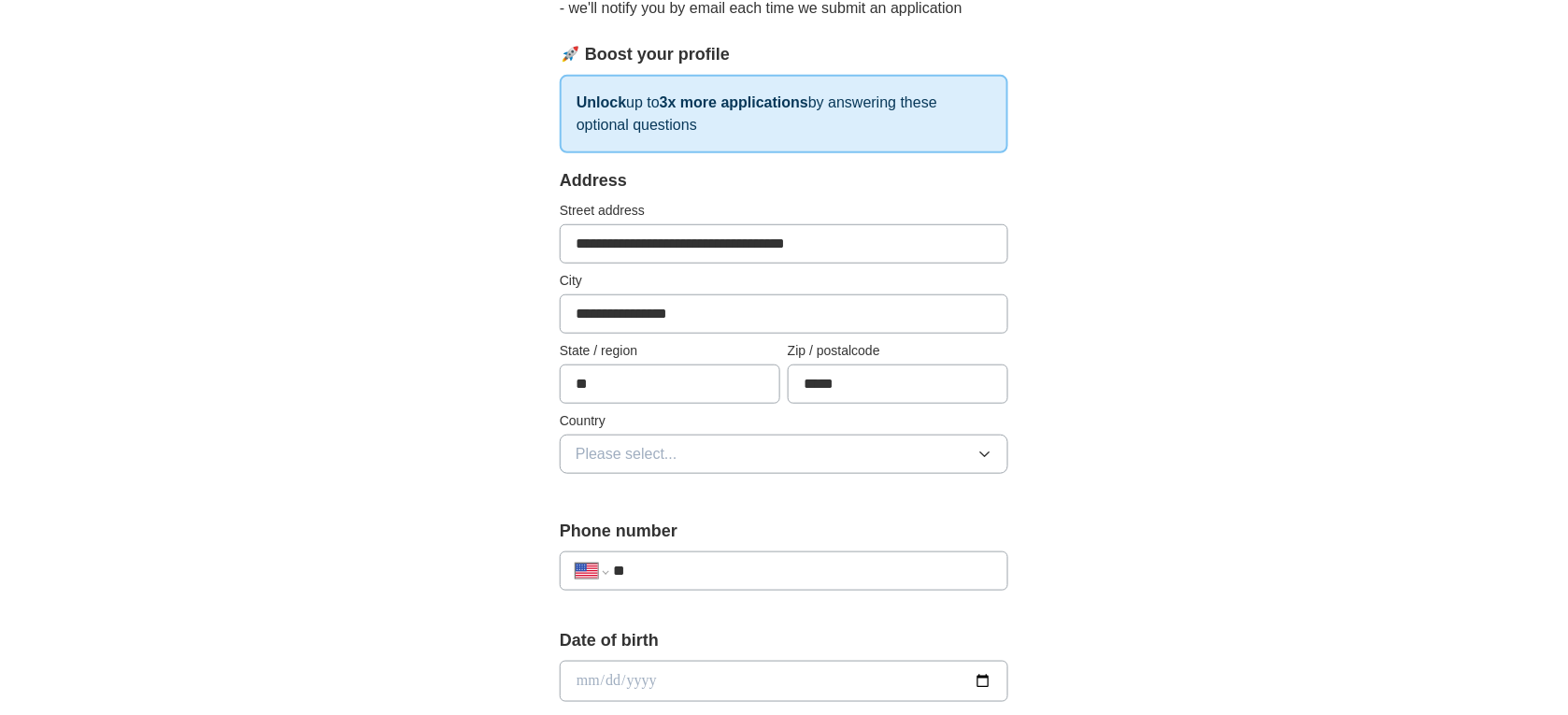 scroll, scrollTop: 327, scrollLeft: 0, axis: vertical 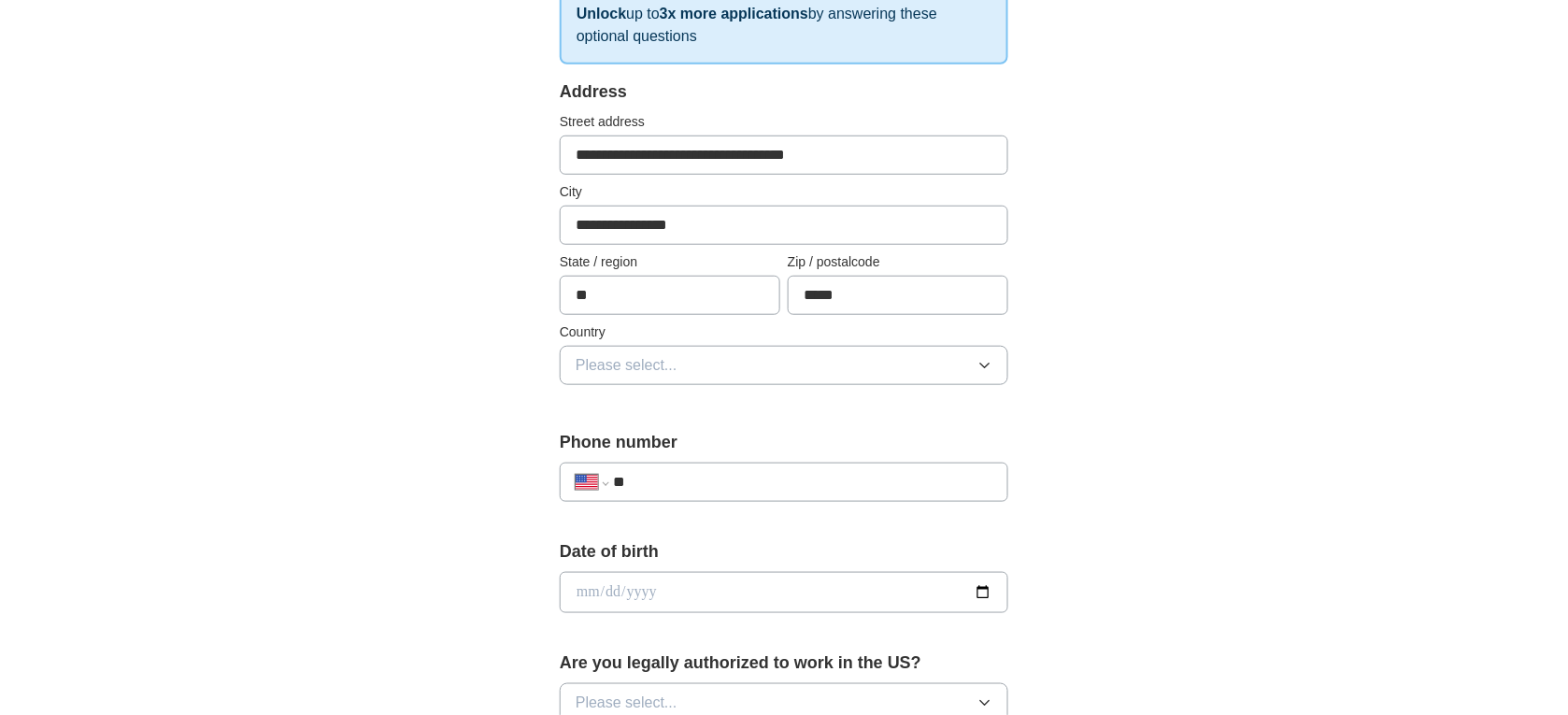 click on "Please select..." at bounding box center [626, 365] 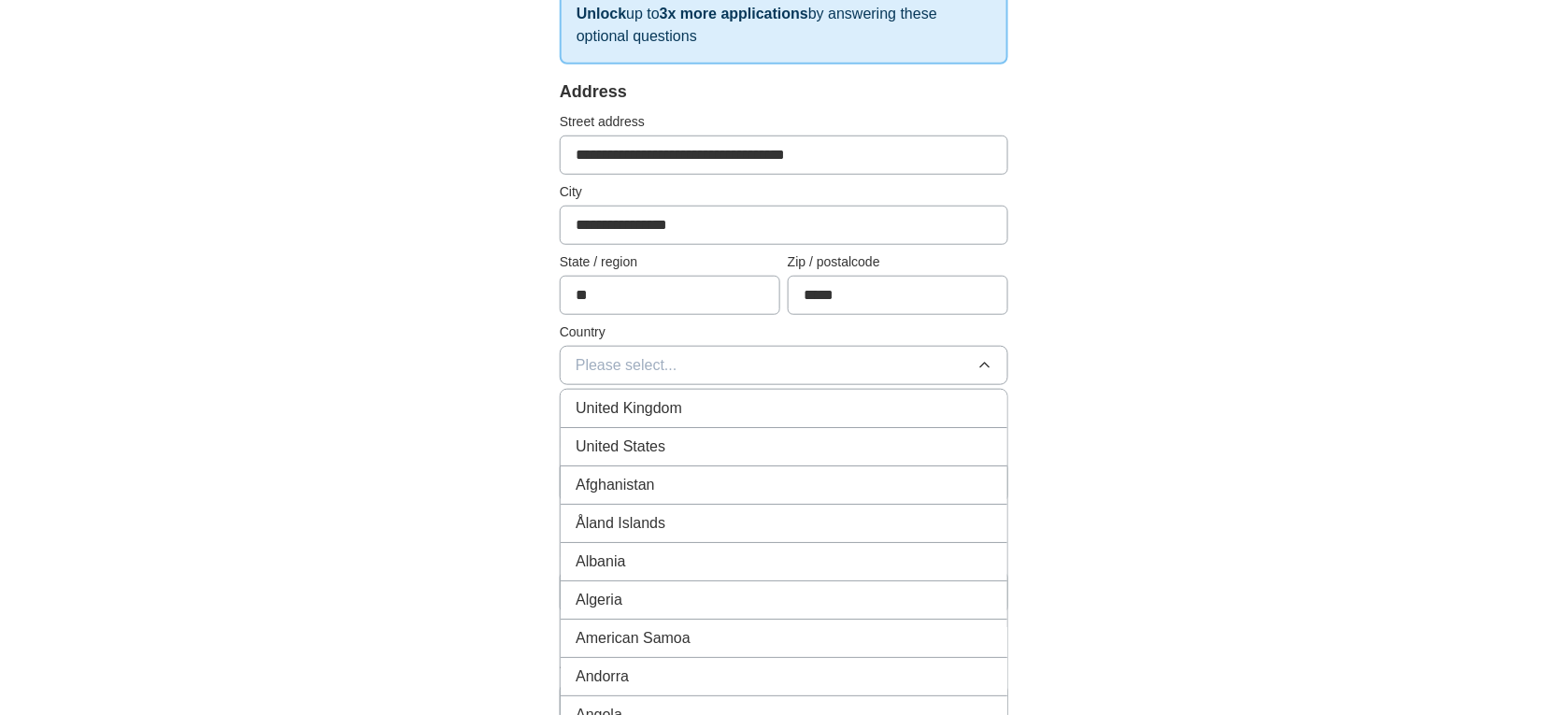 click on "United States" at bounding box center [620, 447] 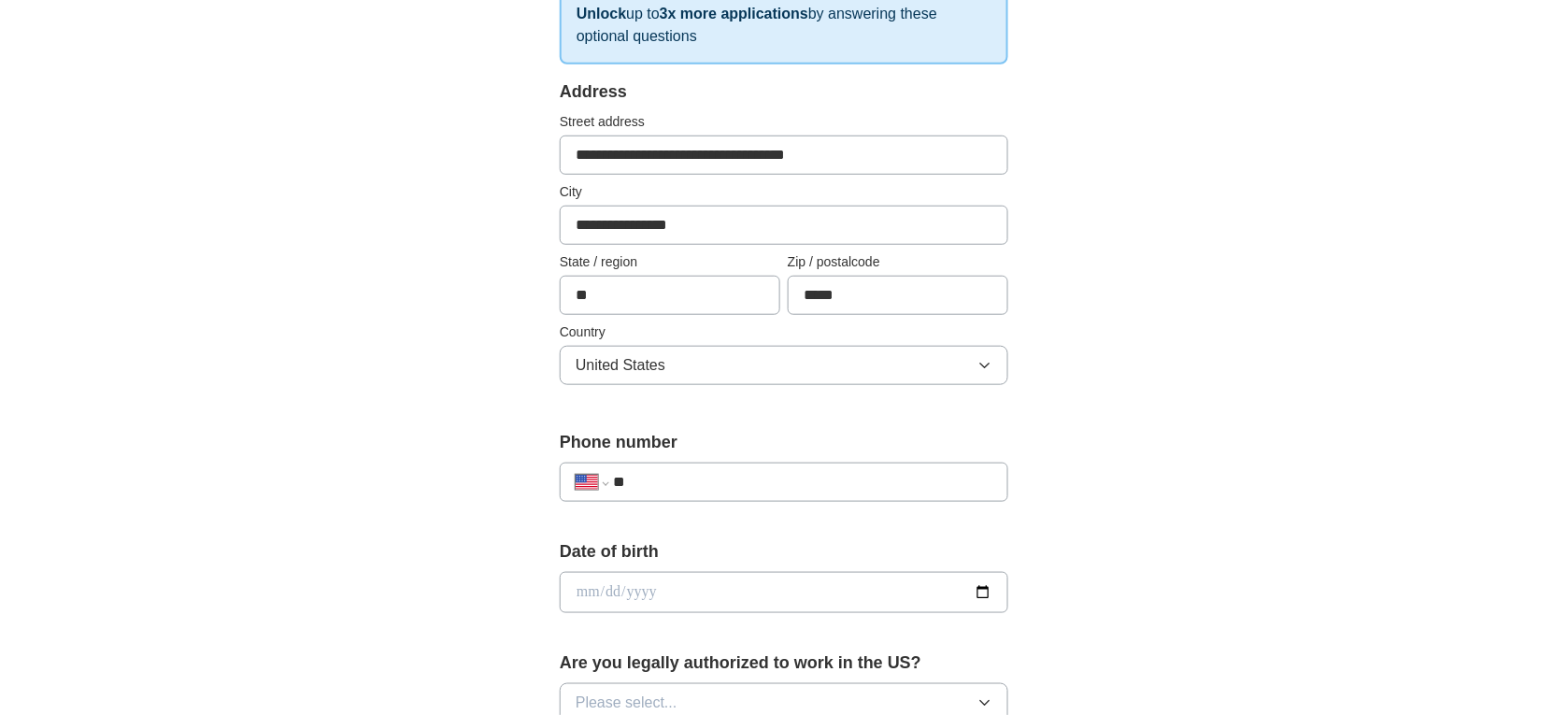 click on "**********" at bounding box center (784, 482) 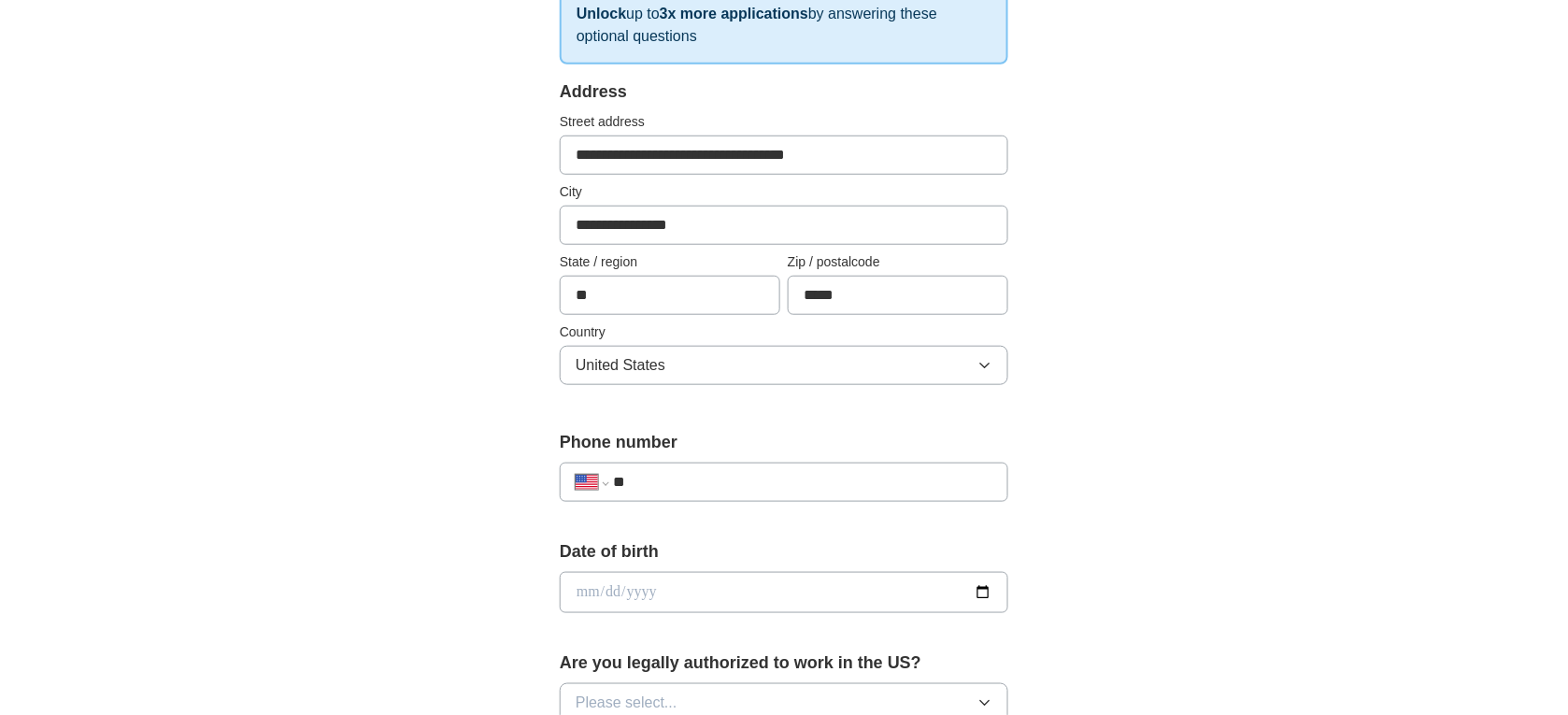click on "**" at bounding box center [803, 482] 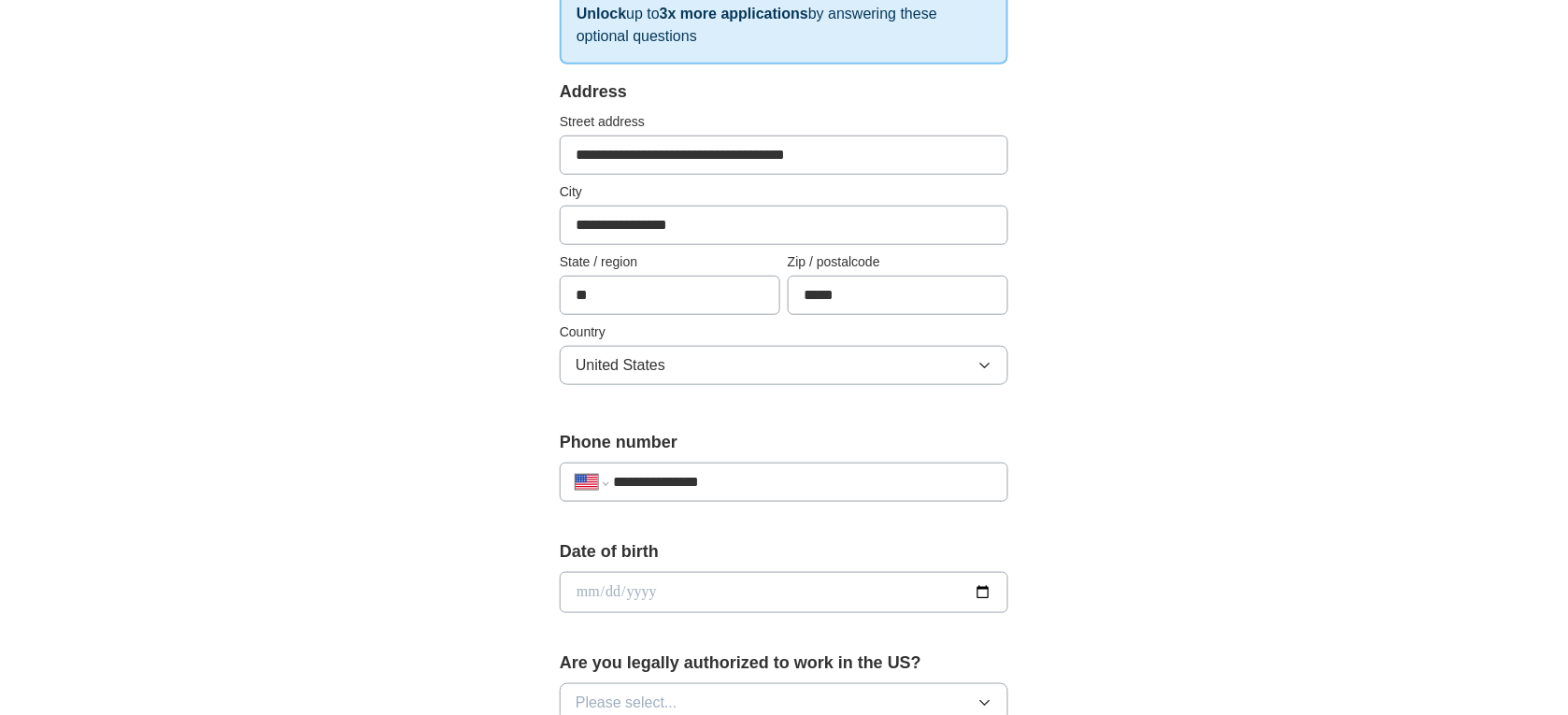 type on "**********" 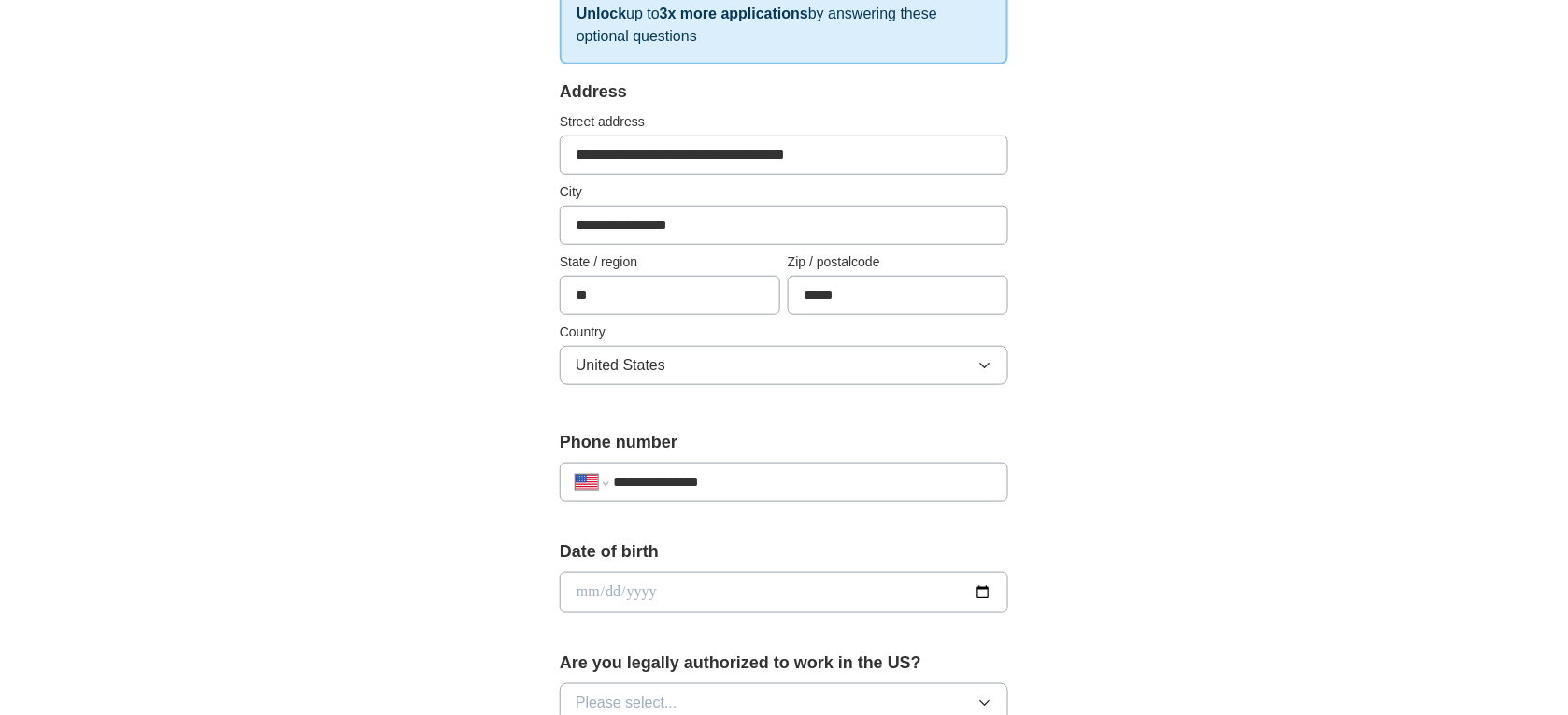 click at bounding box center [784, 593] 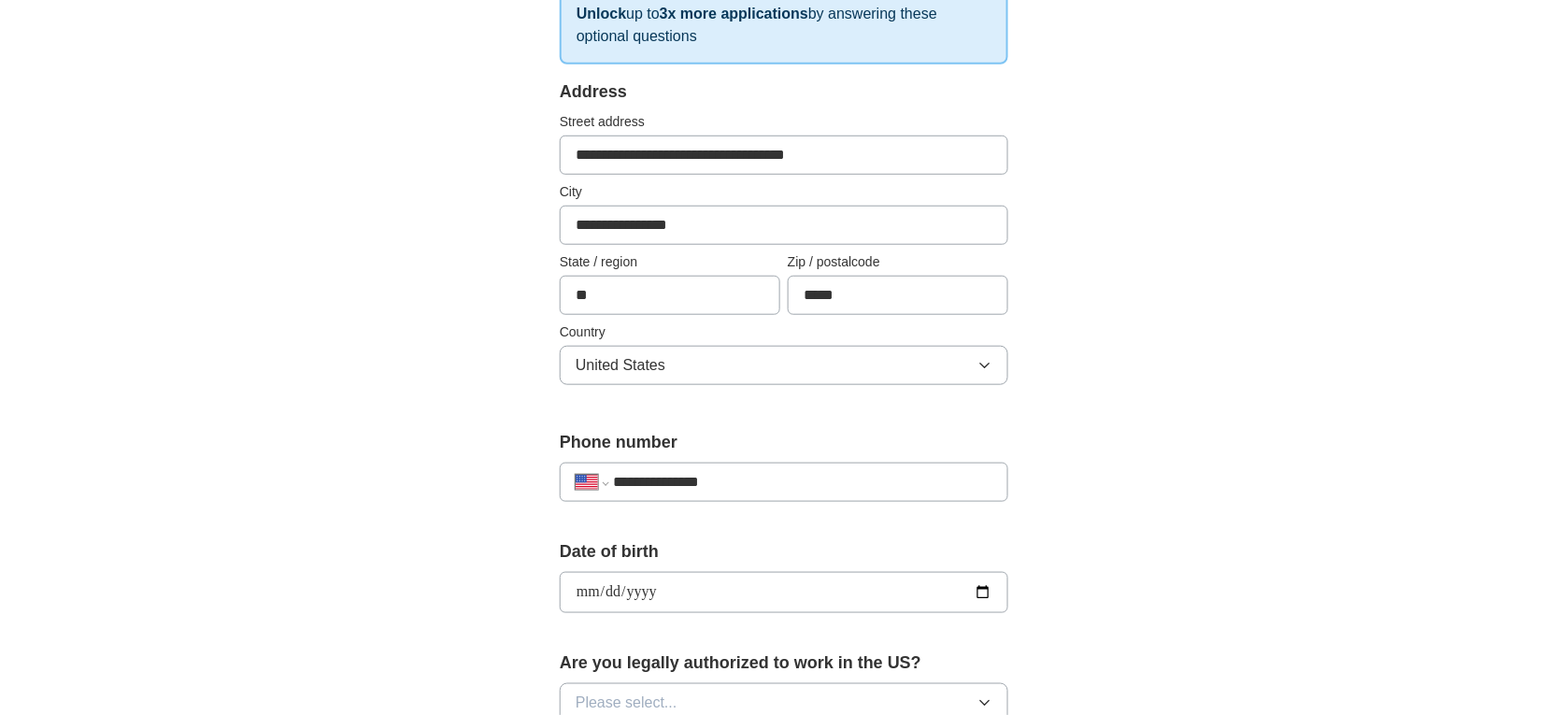 type on "**********" 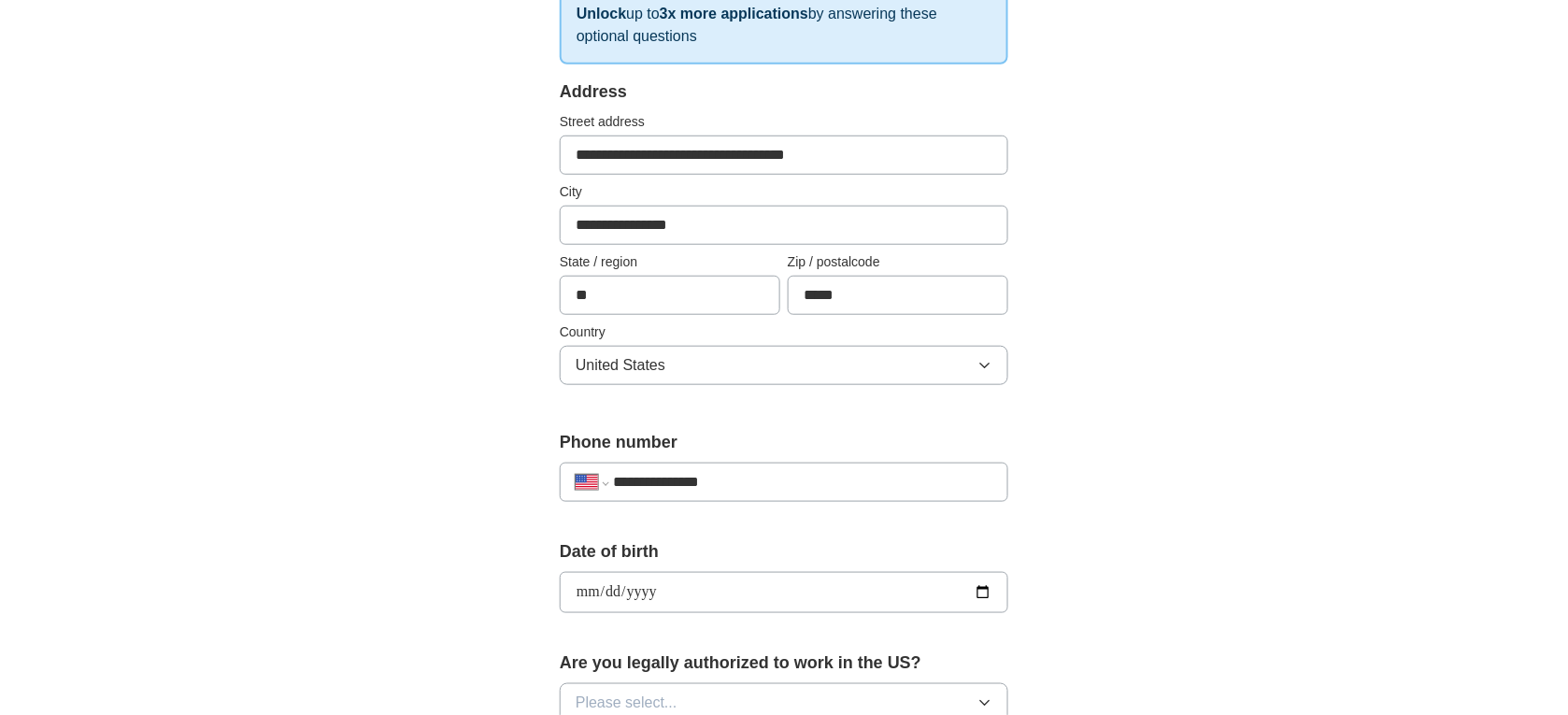 scroll, scrollTop: 336, scrollLeft: 0, axis: vertical 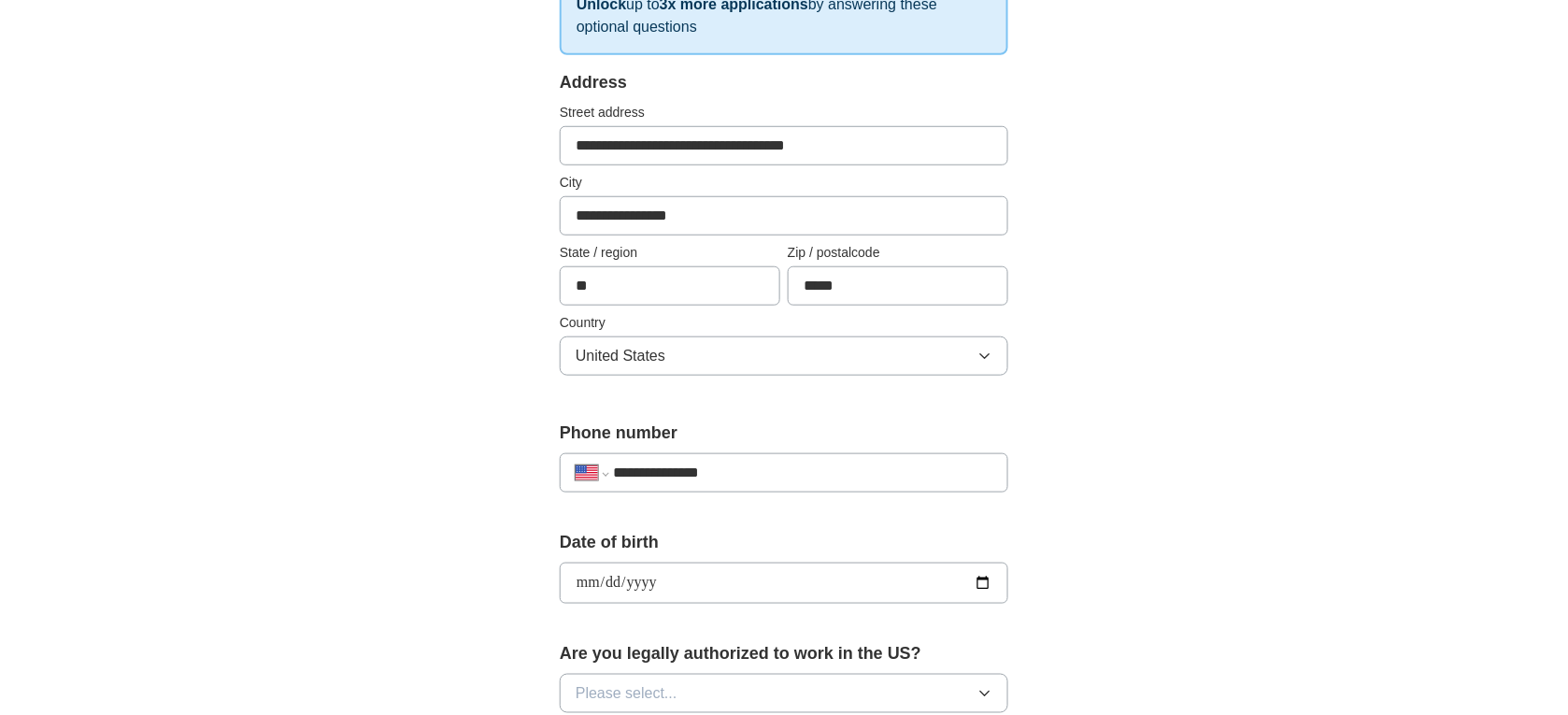 click on "Please select..." at bounding box center [784, 694] 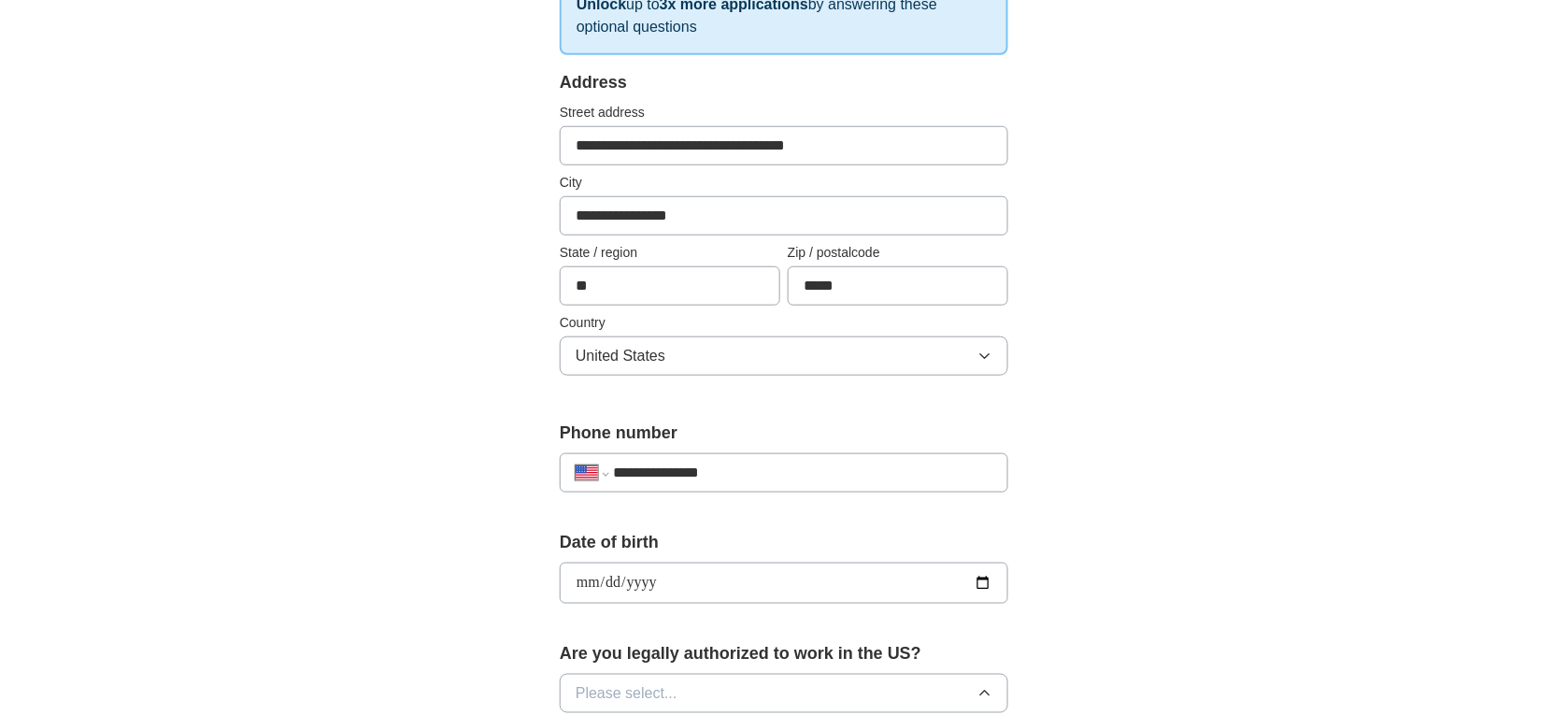 click on "Please select..." at bounding box center [784, 694] 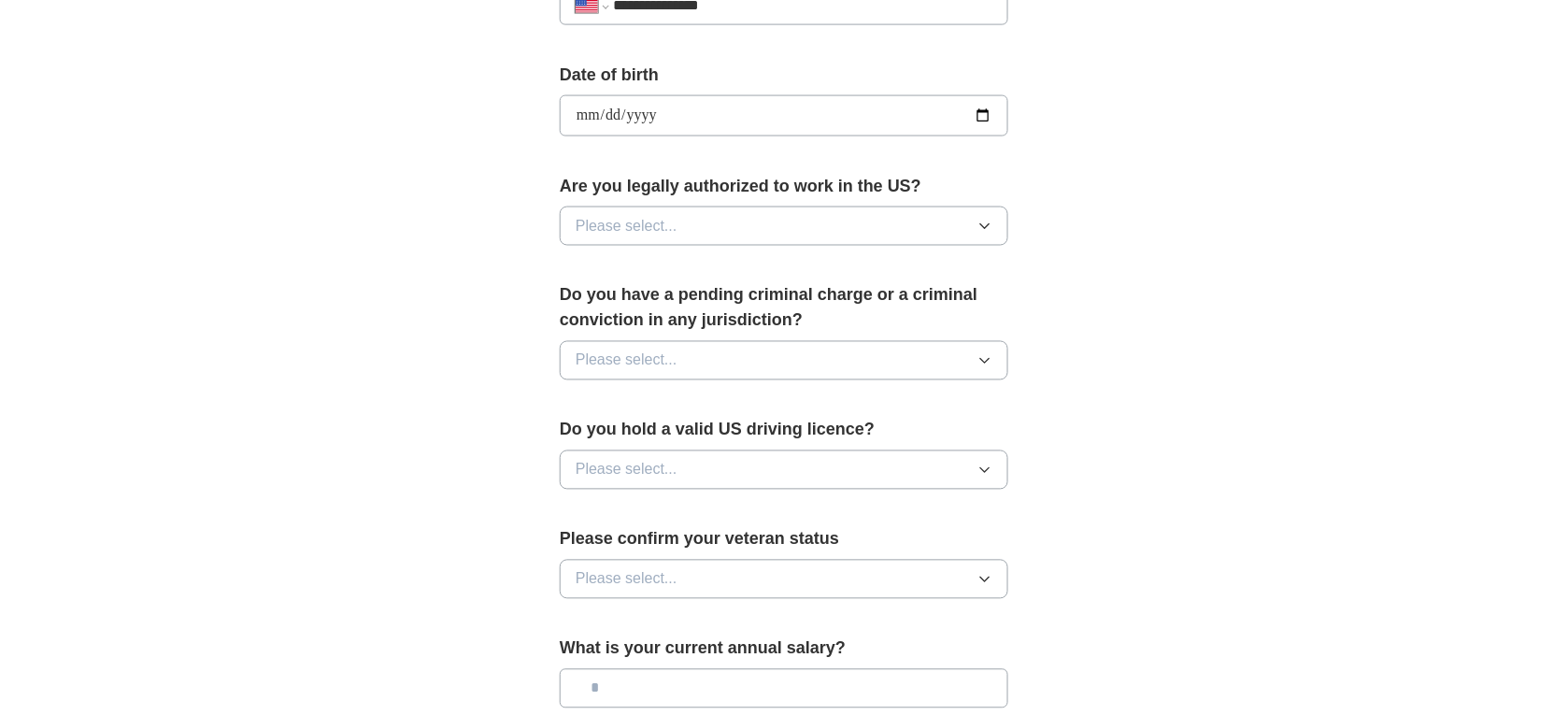scroll, scrollTop: 851, scrollLeft: 0, axis: vertical 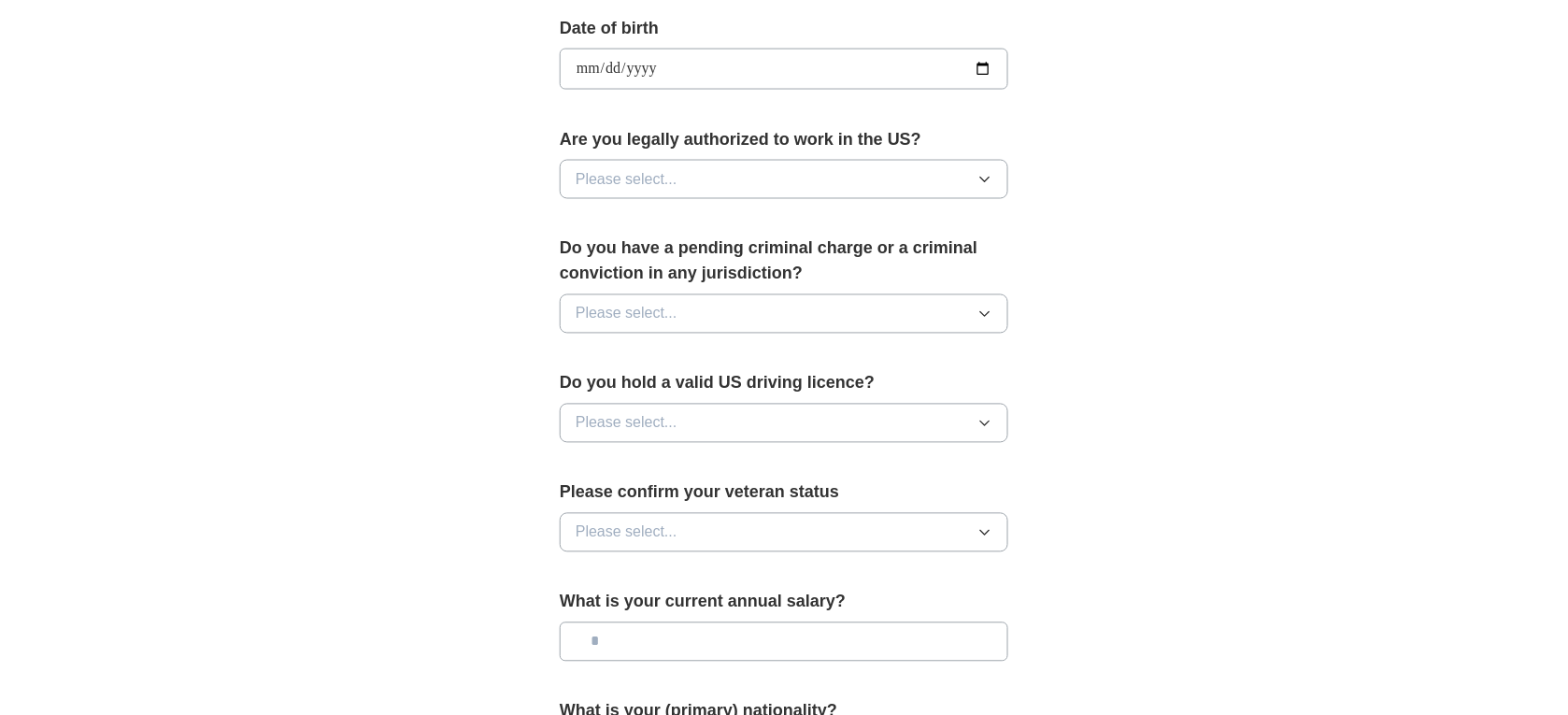 click on "Please select..." at bounding box center [784, 179] 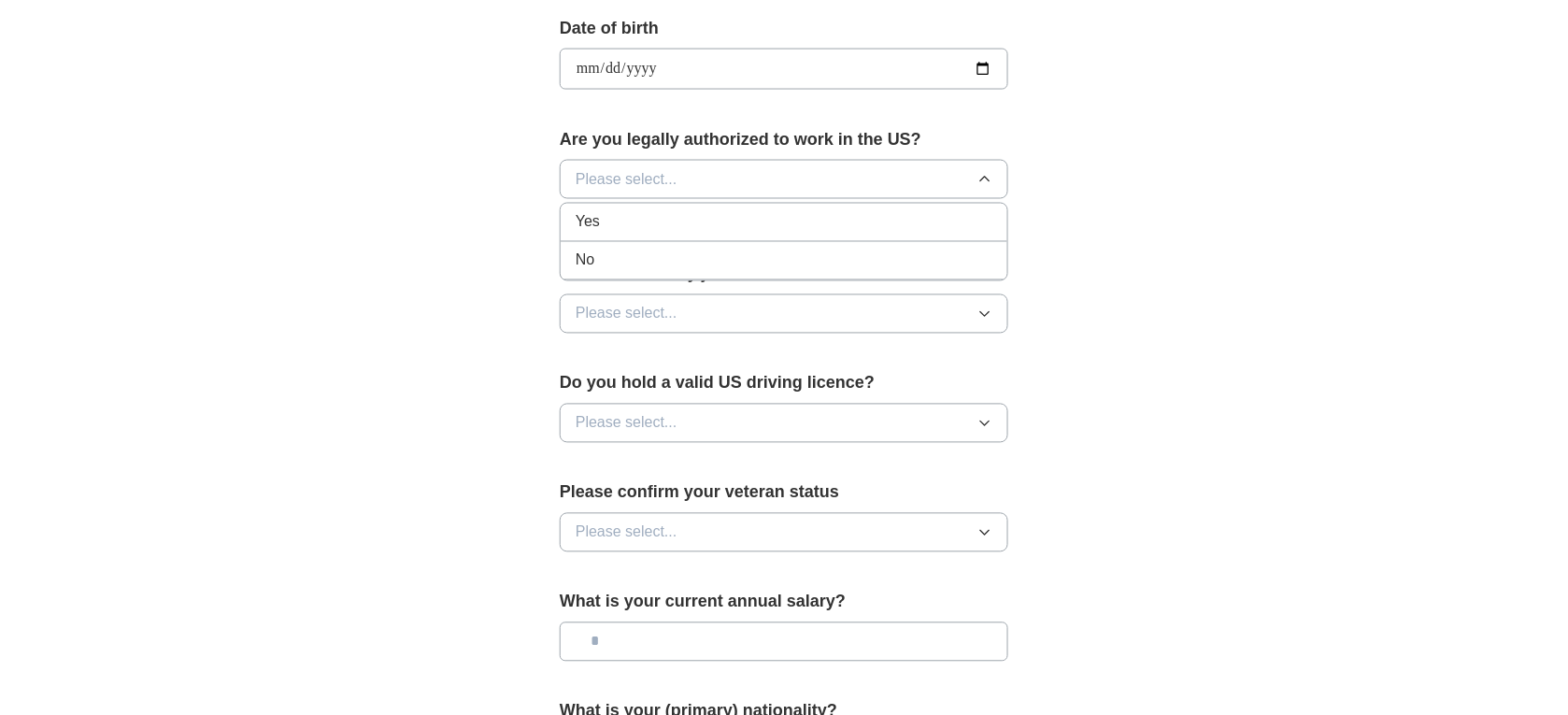 click on "Yes" at bounding box center (784, 222) 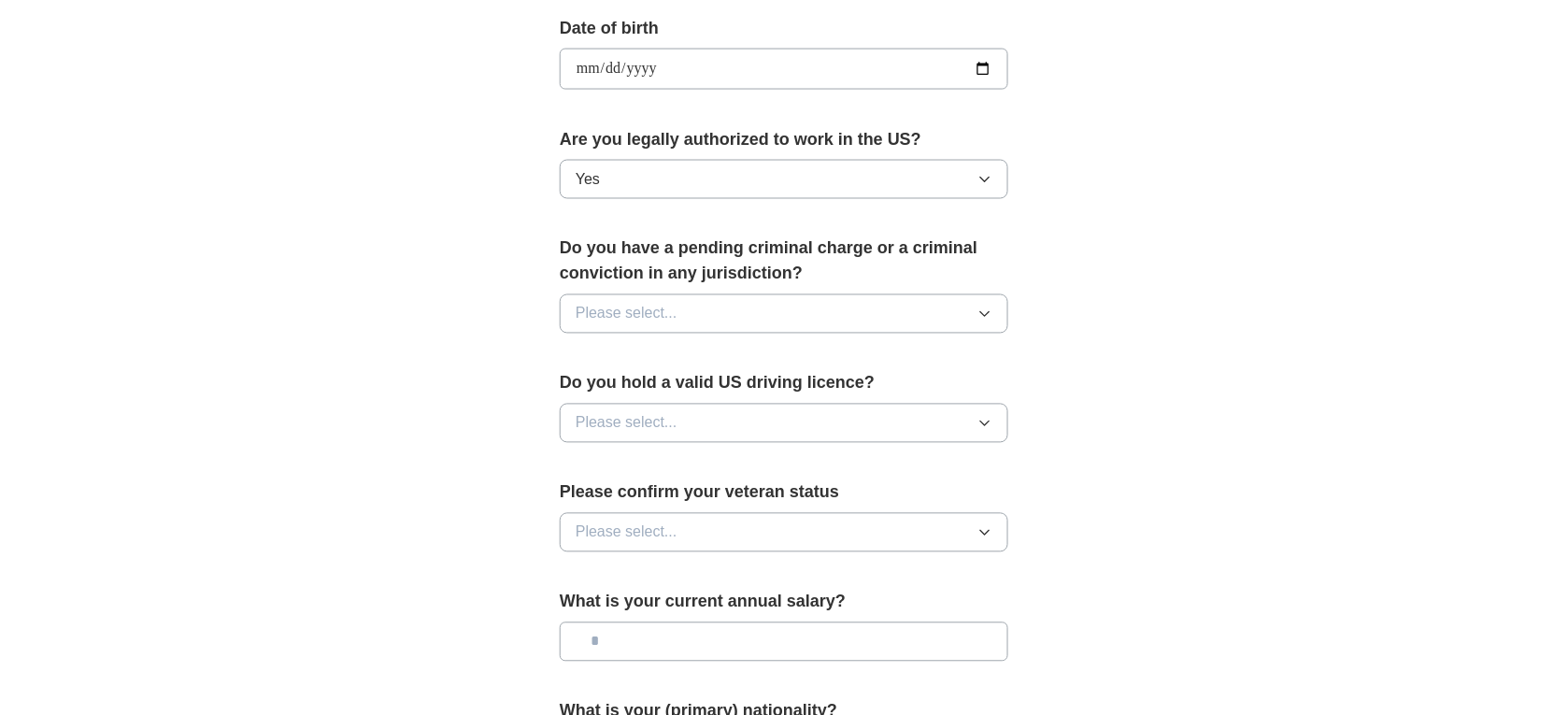 click on "Please select..." at bounding box center [784, 314] 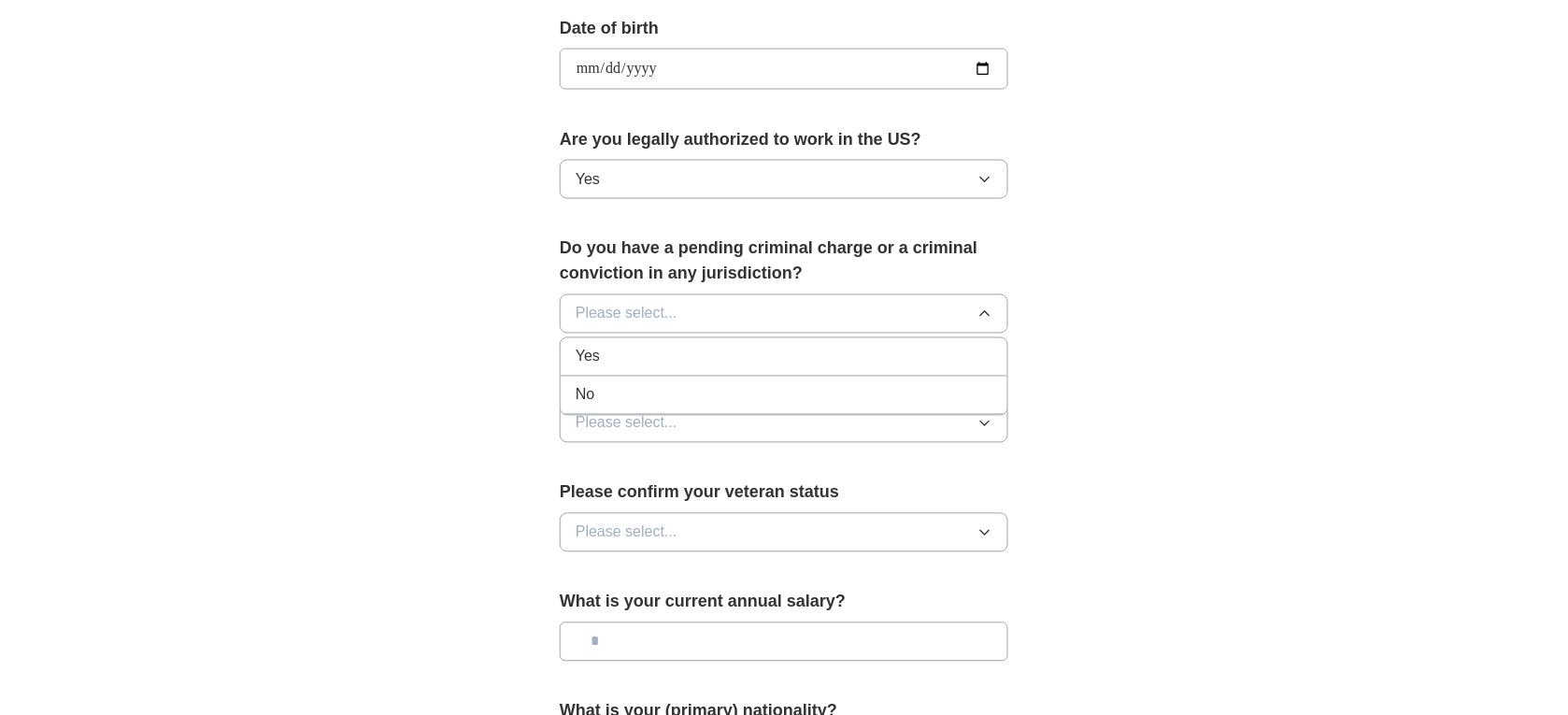 click on "No" at bounding box center (784, 395) 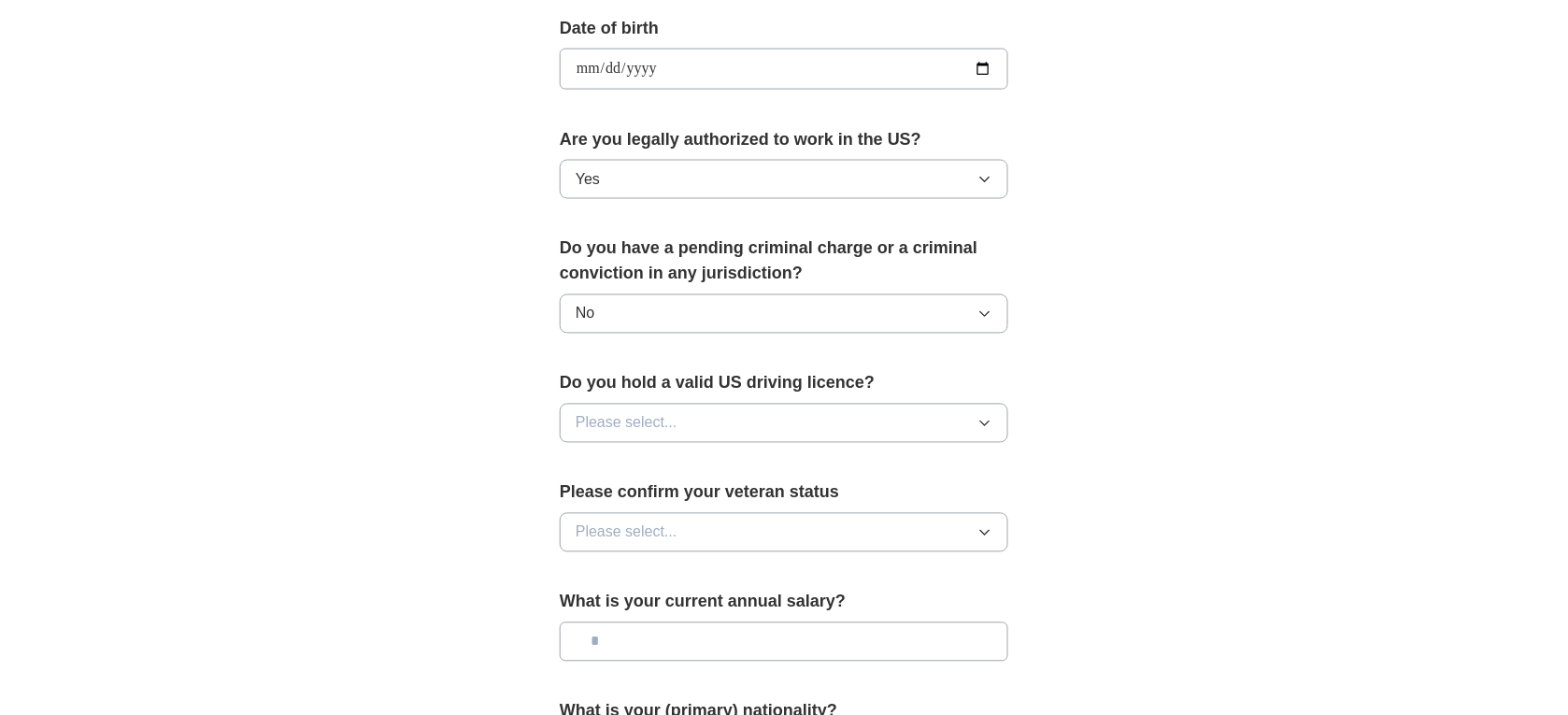 click on "Please select..." at bounding box center (784, 423) 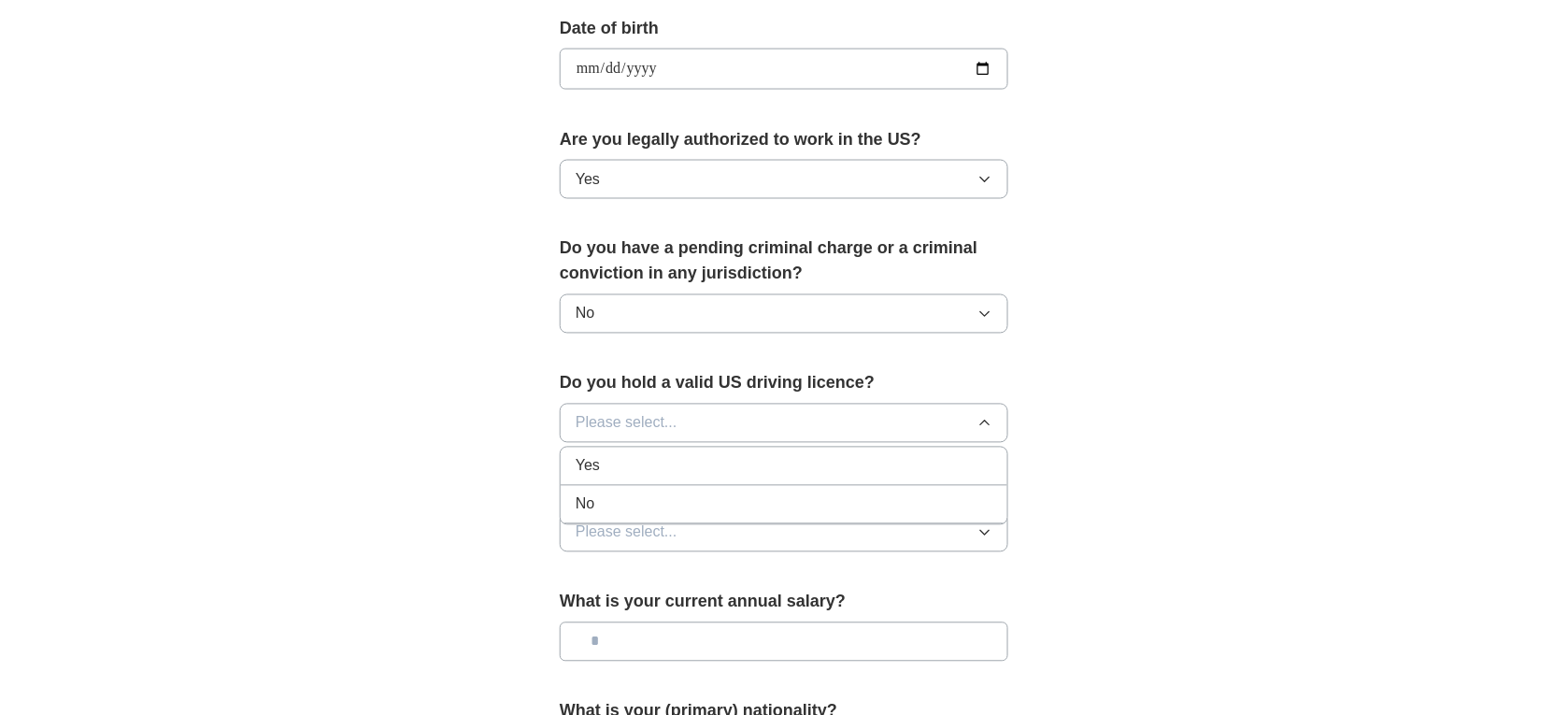 click on "Yes" at bounding box center (784, 466) 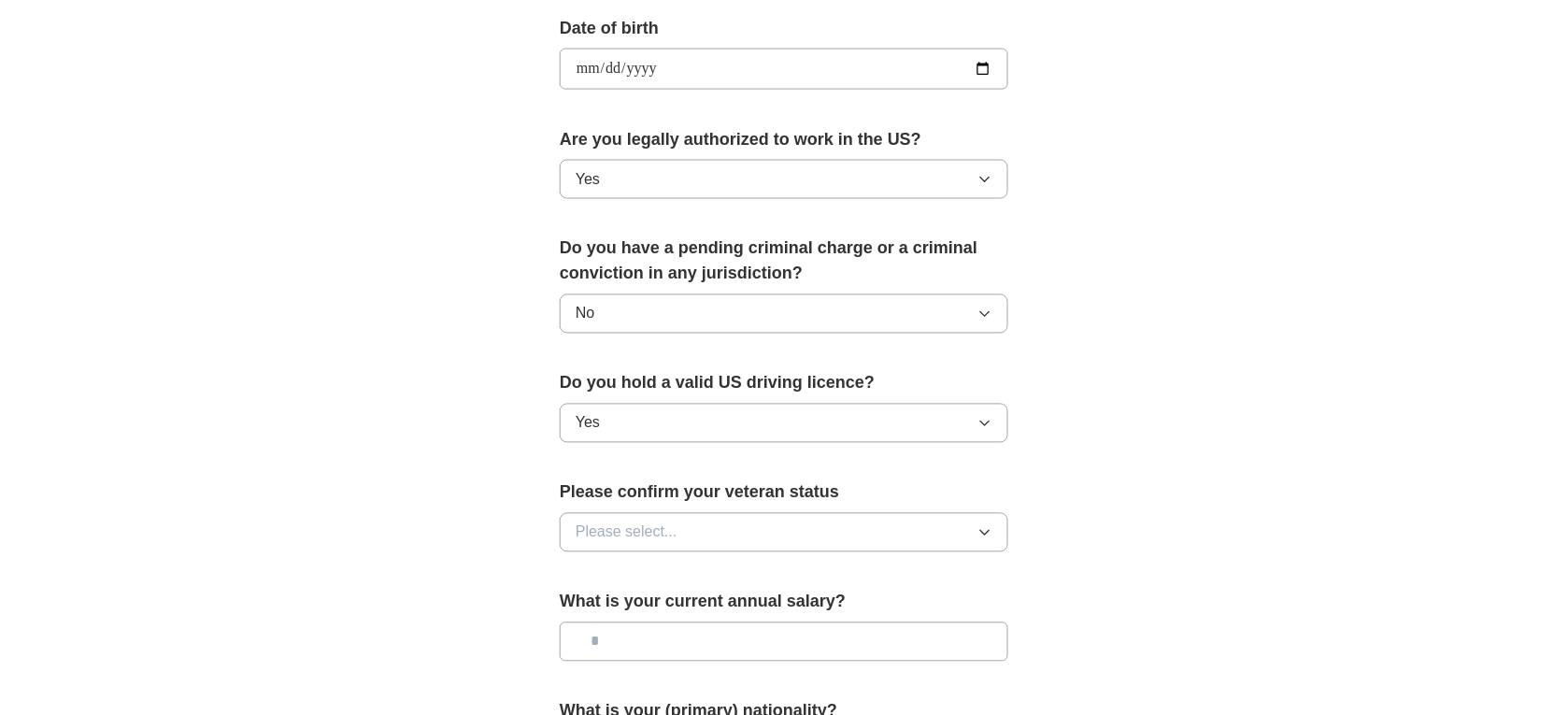 click on "Please select..." at bounding box center (784, 533) 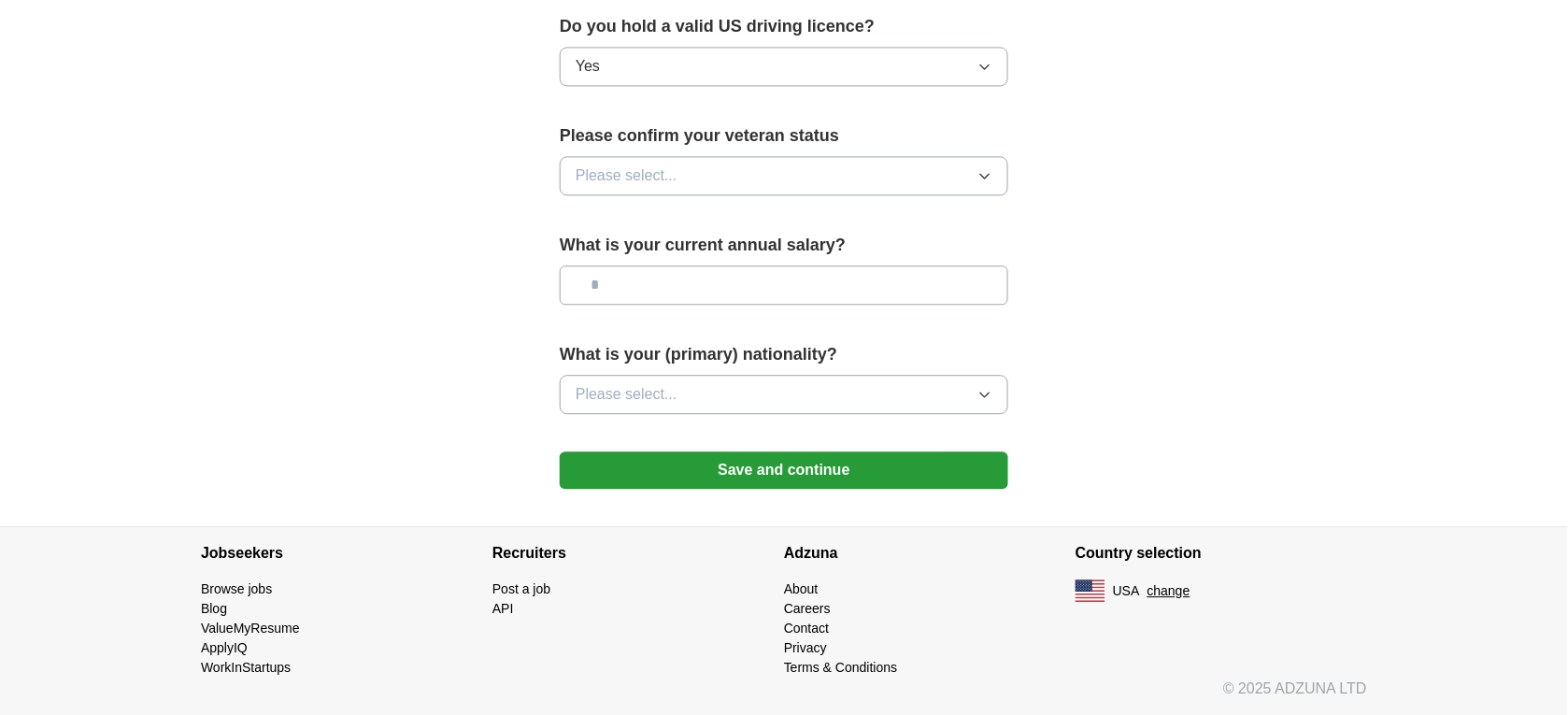 scroll, scrollTop: 1211, scrollLeft: 0, axis: vertical 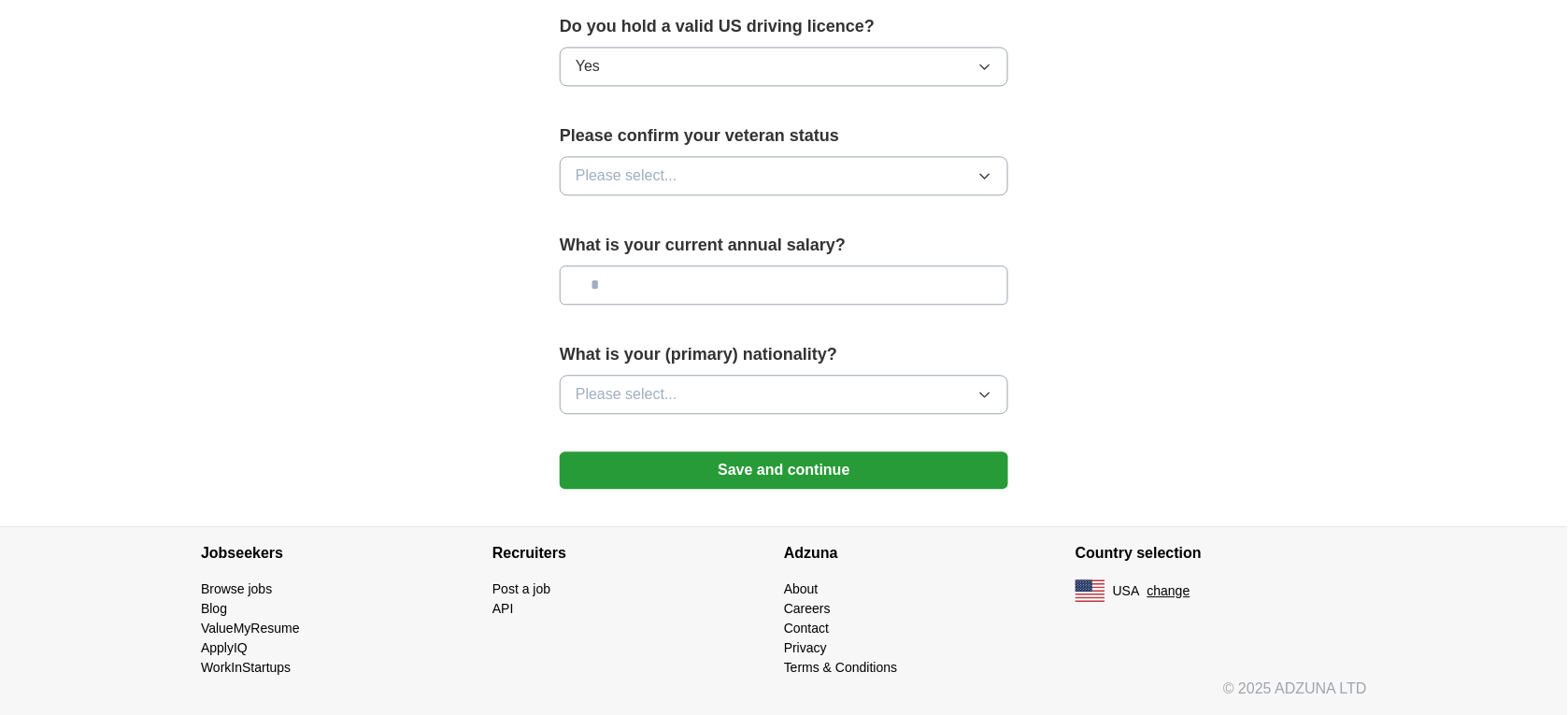 click on "Please select..." at bounding box center [784, 176] 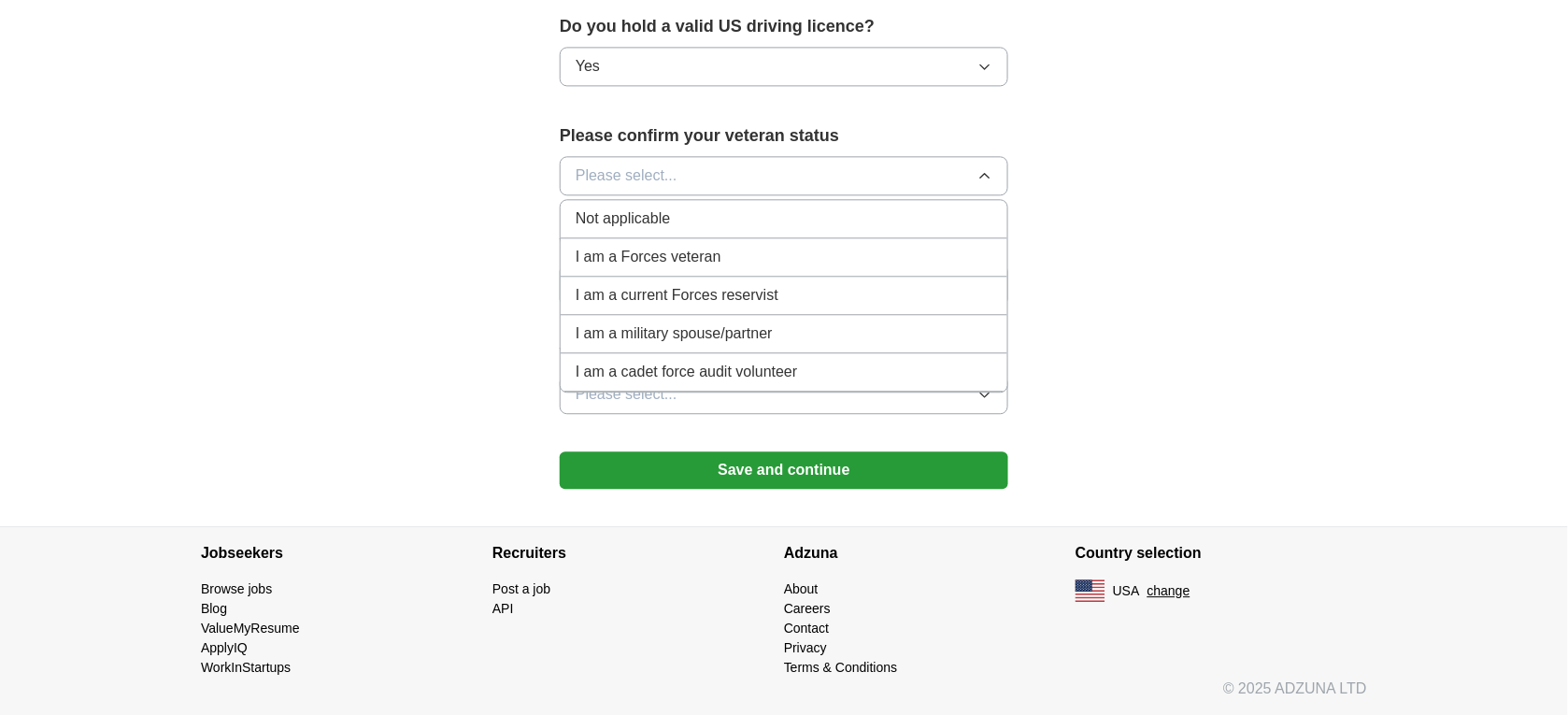 click on "Not applicable" at bounding box center (784, 219) 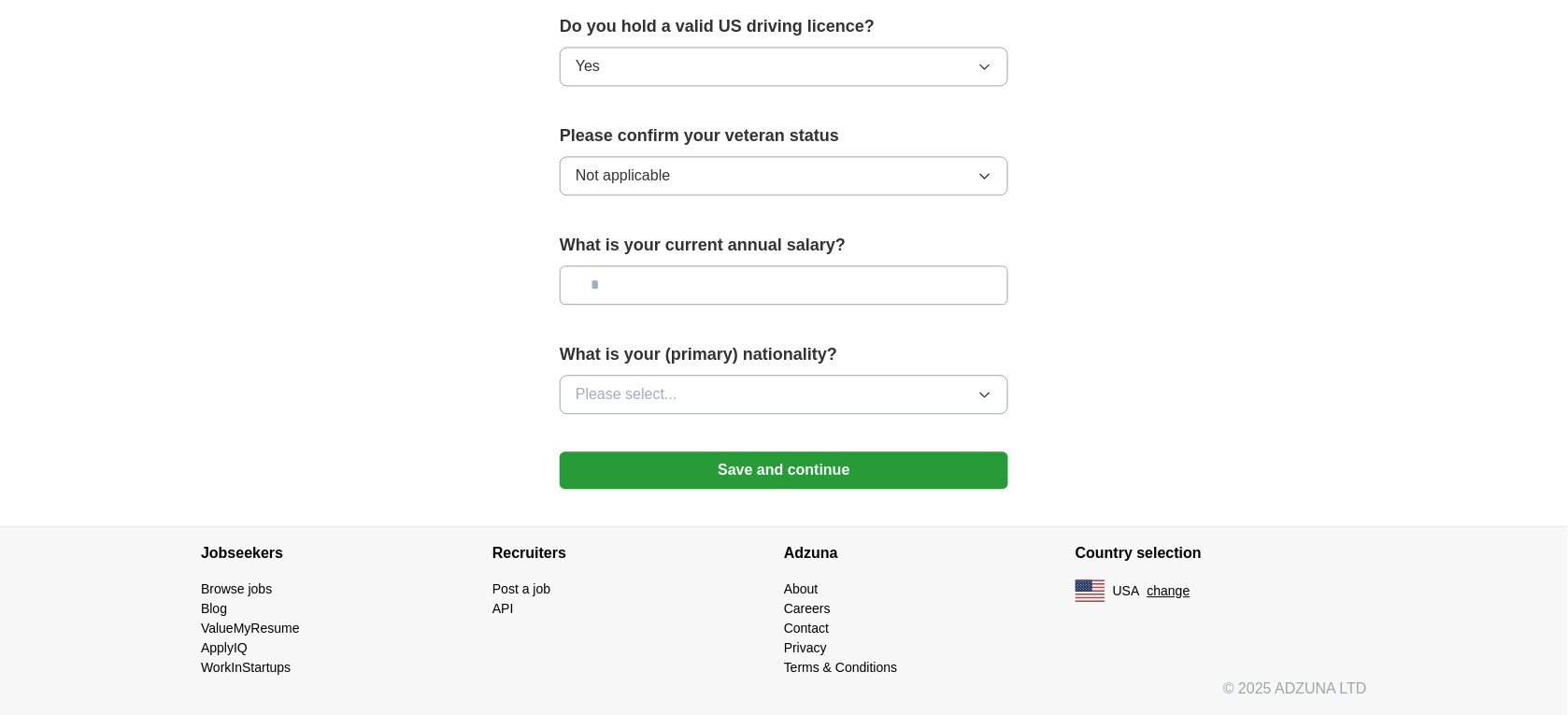 click at bounding box center [784, 285] 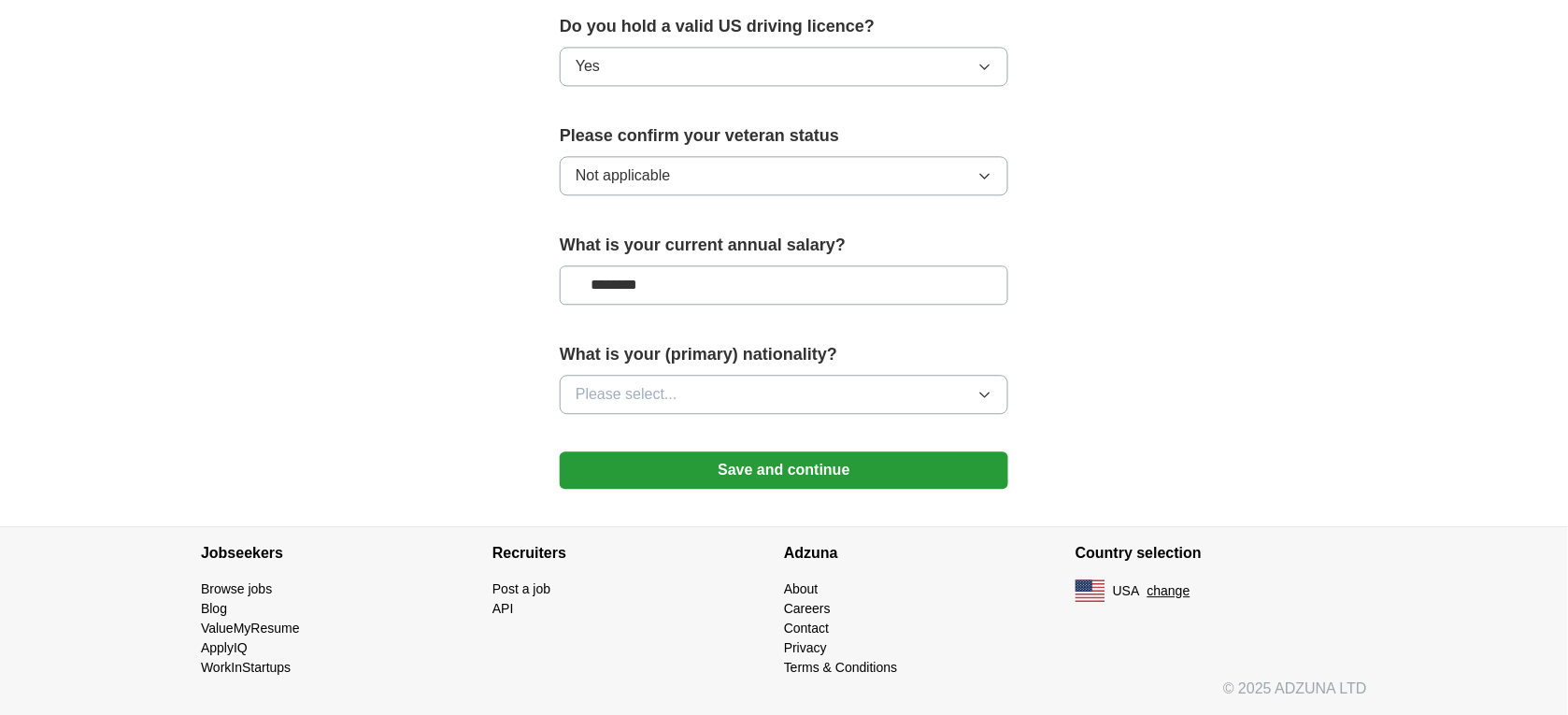 type on "********" 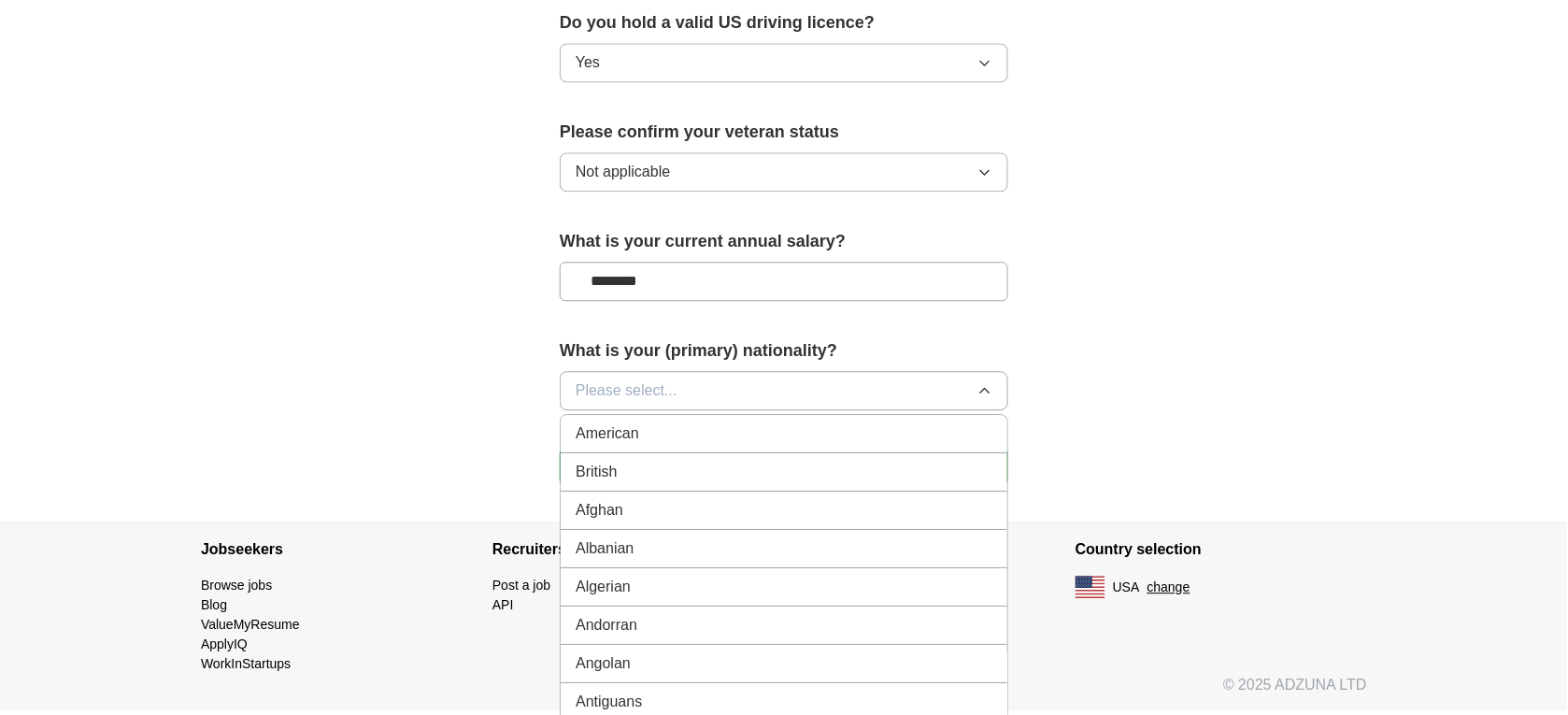 click on "American" at bounding box center [784, 434] 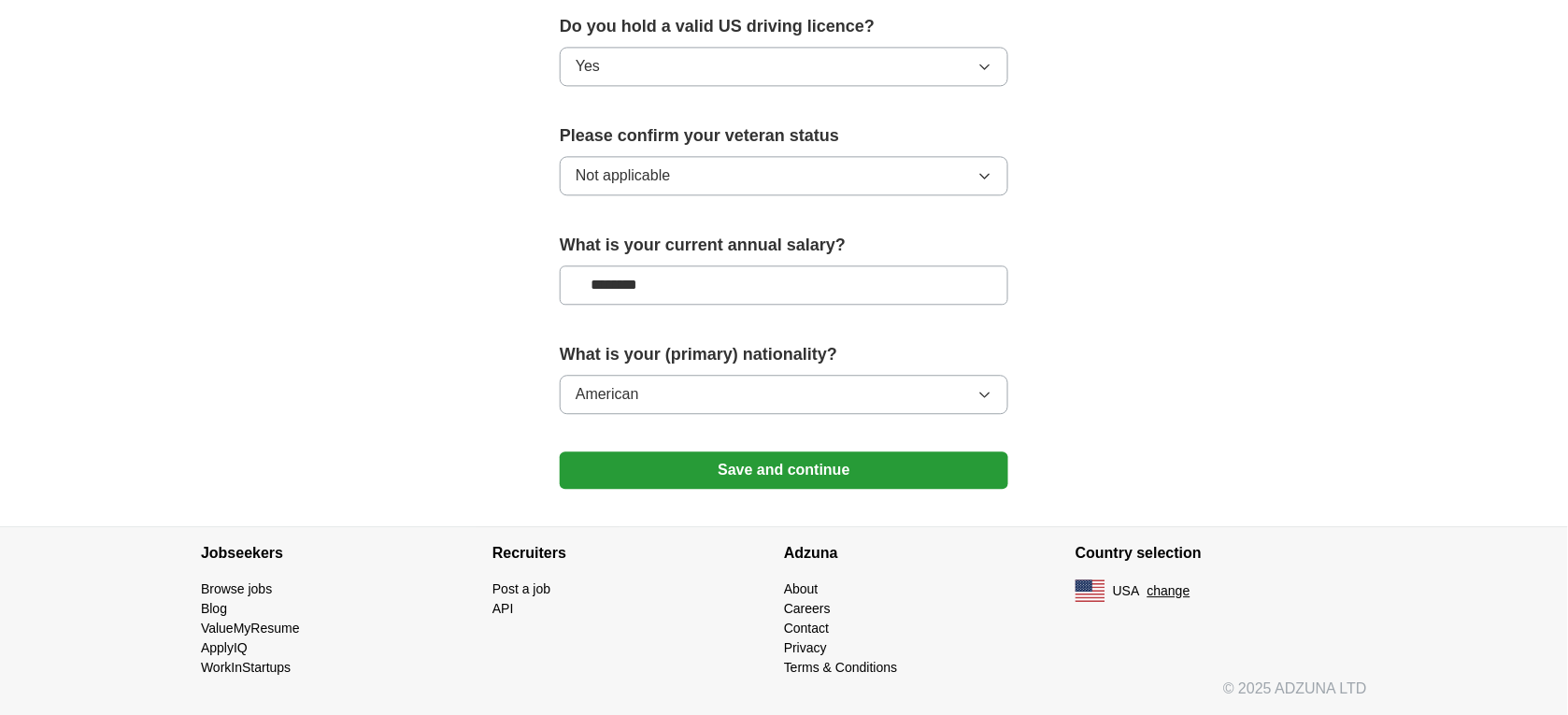 click on "Save and continue" at bounding box center [784, 470] 